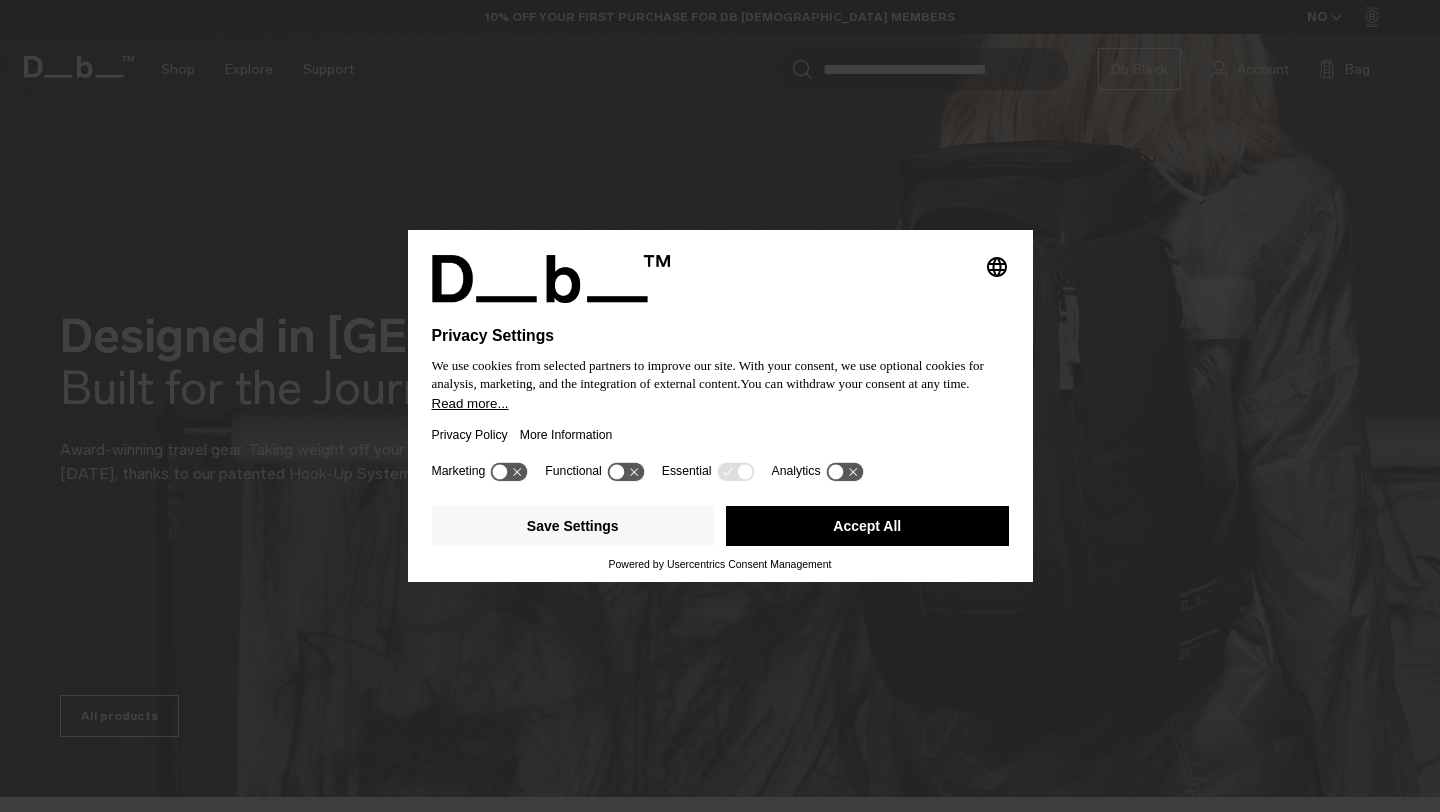 scroll, scrollTop: 0, scrollLeft: 0, axis: both 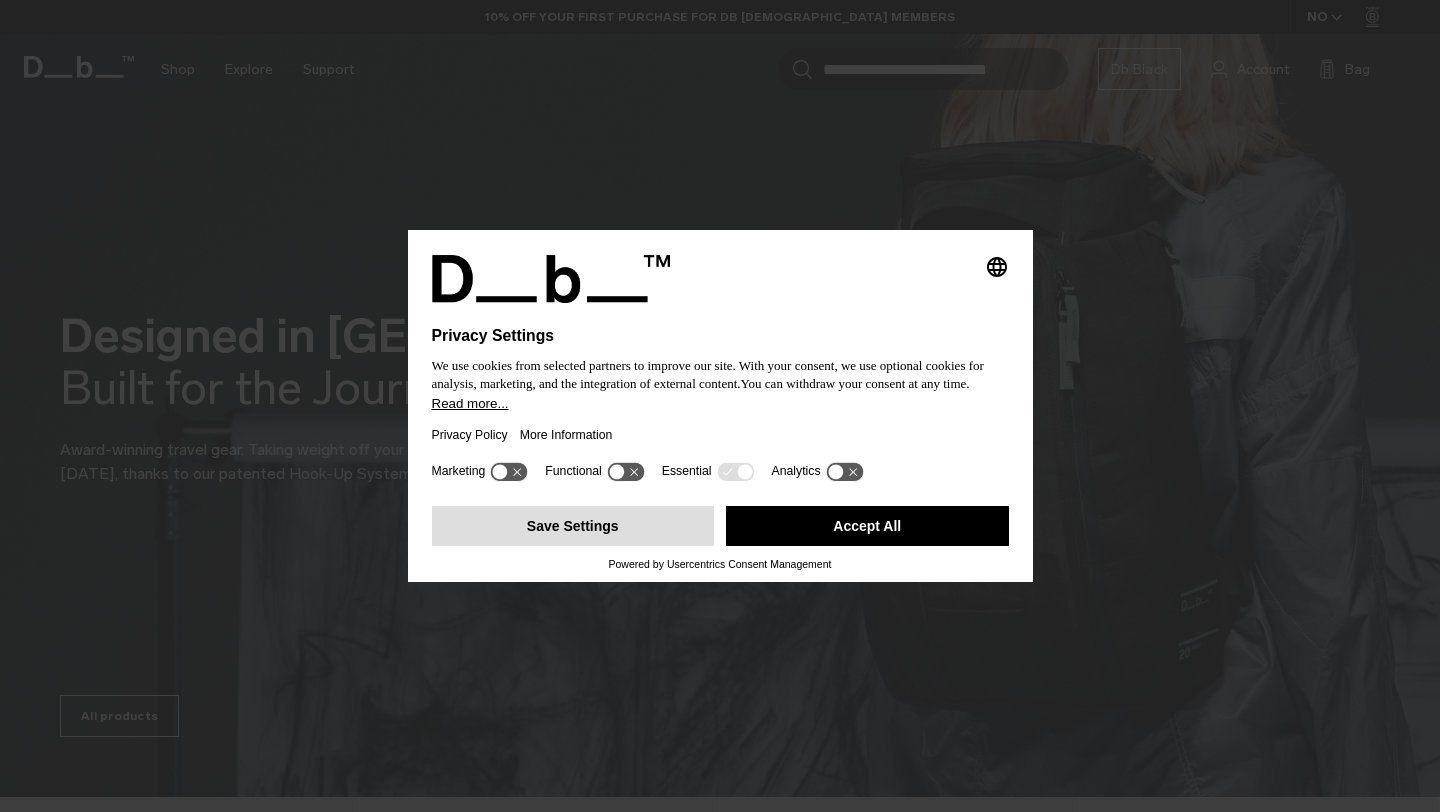 click on "Save Settings" at bounding box center (573, 526) 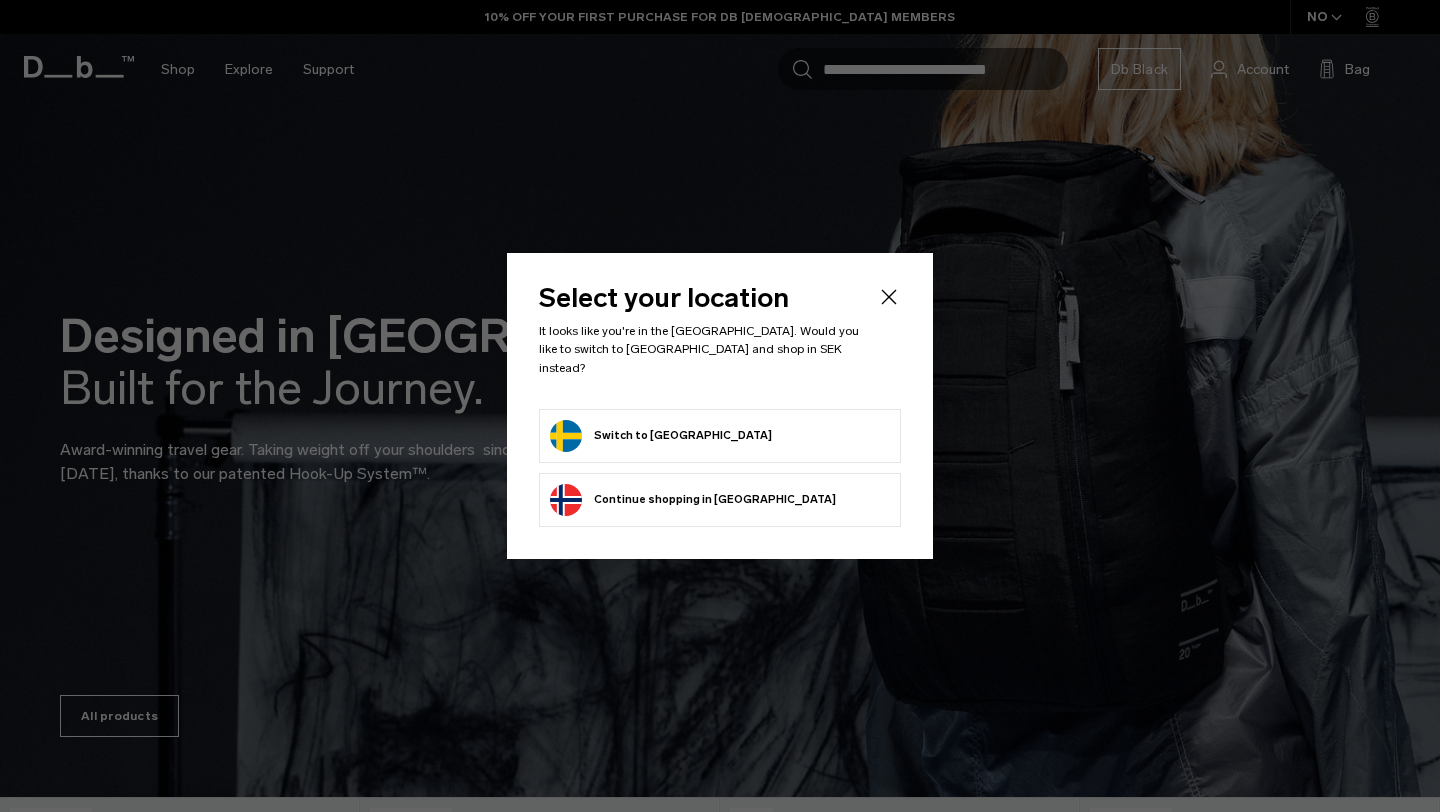 scroll, scrollTop: 0, scrollLeft: 0, axis: both 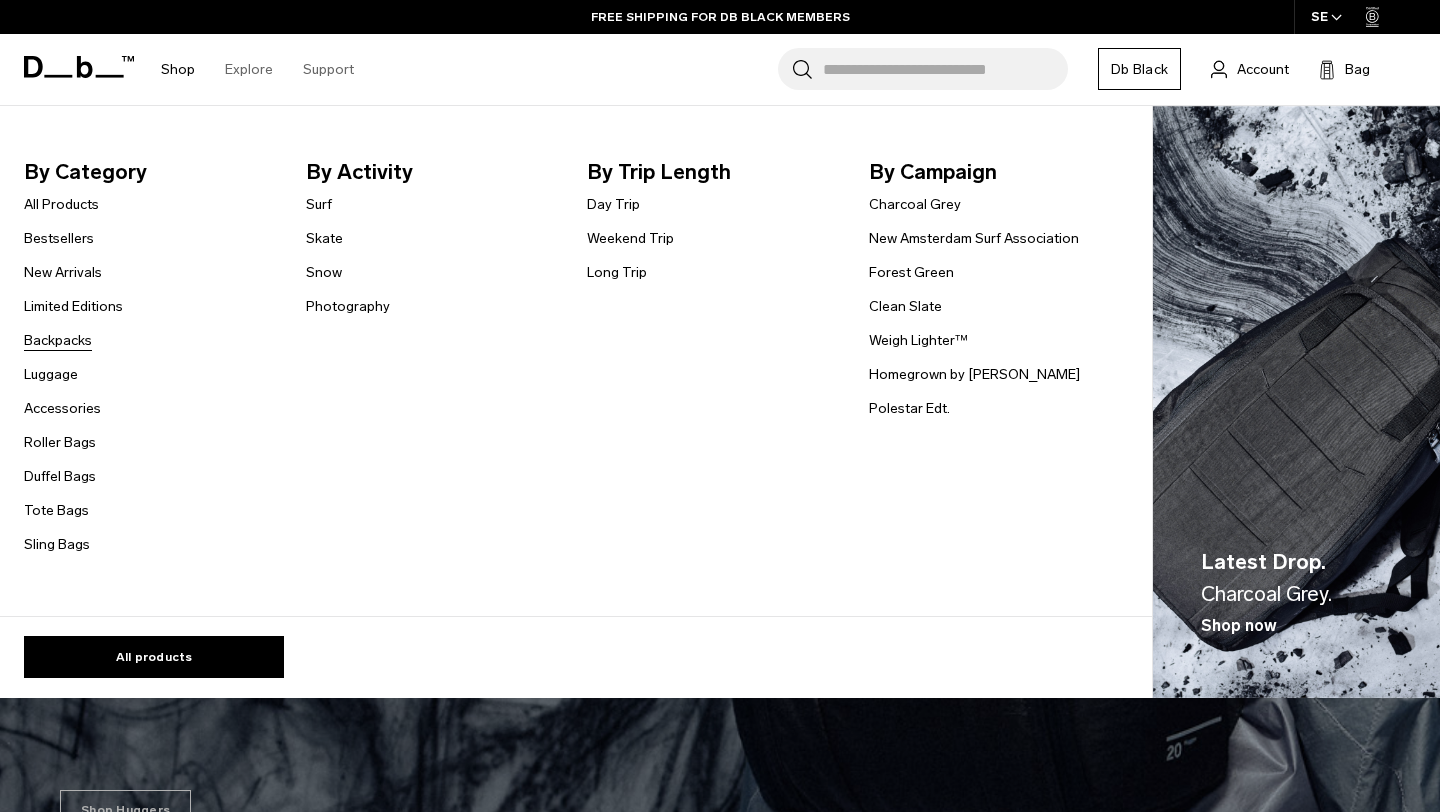 click on "Backpacks" at bounding box center (58, 340) 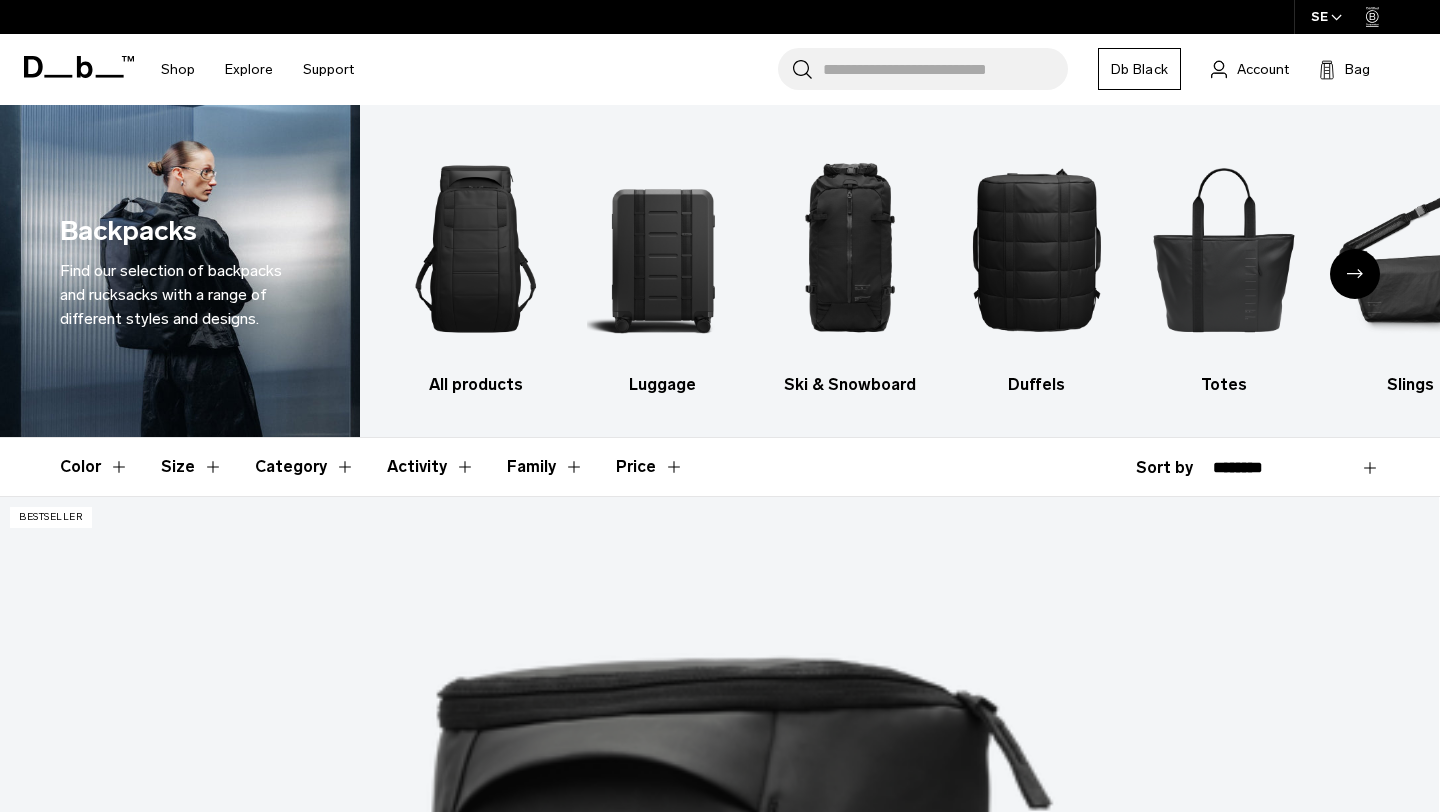 scroll, scrollTop: 0, scrollLeft: 0, axis: both 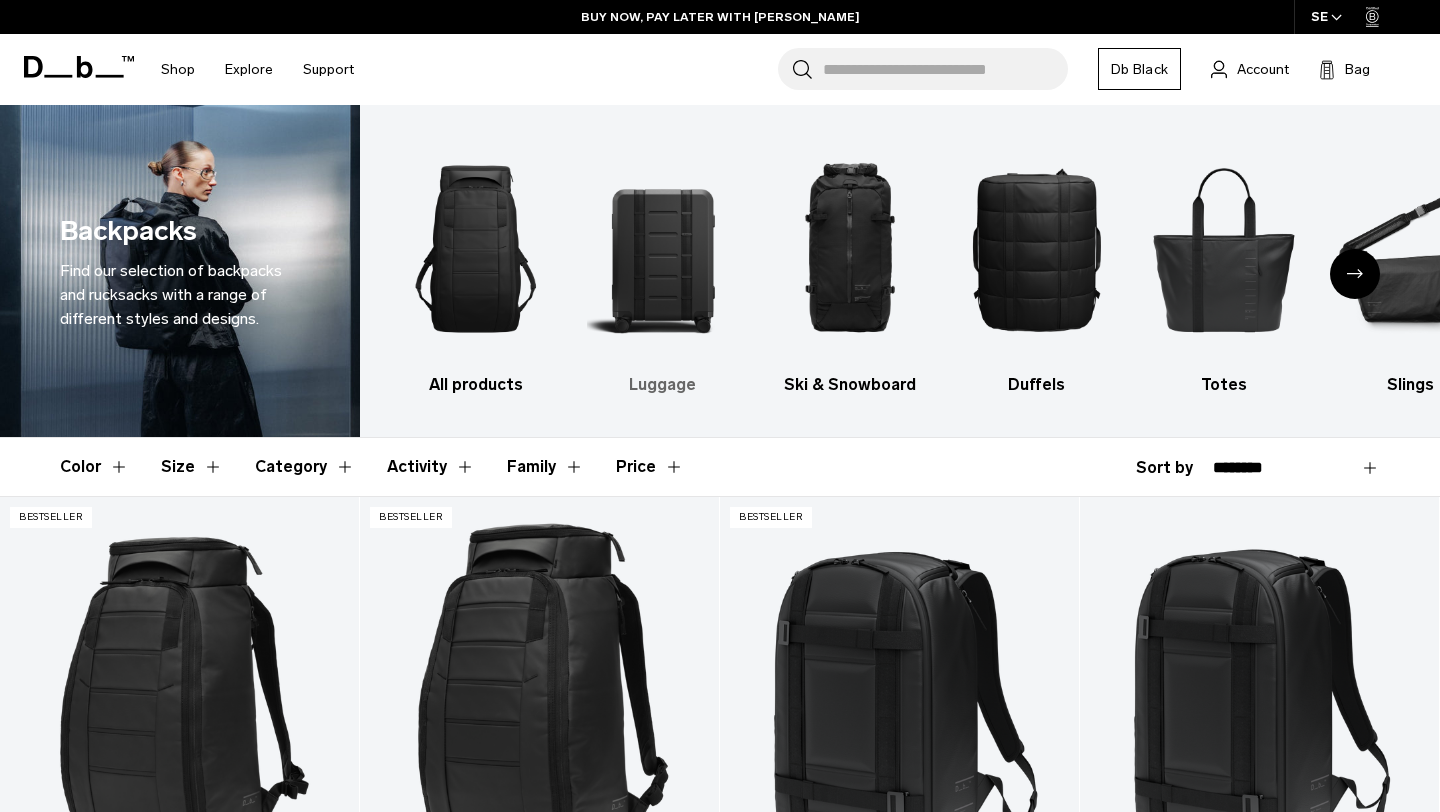click at bounding box center [663, 249] 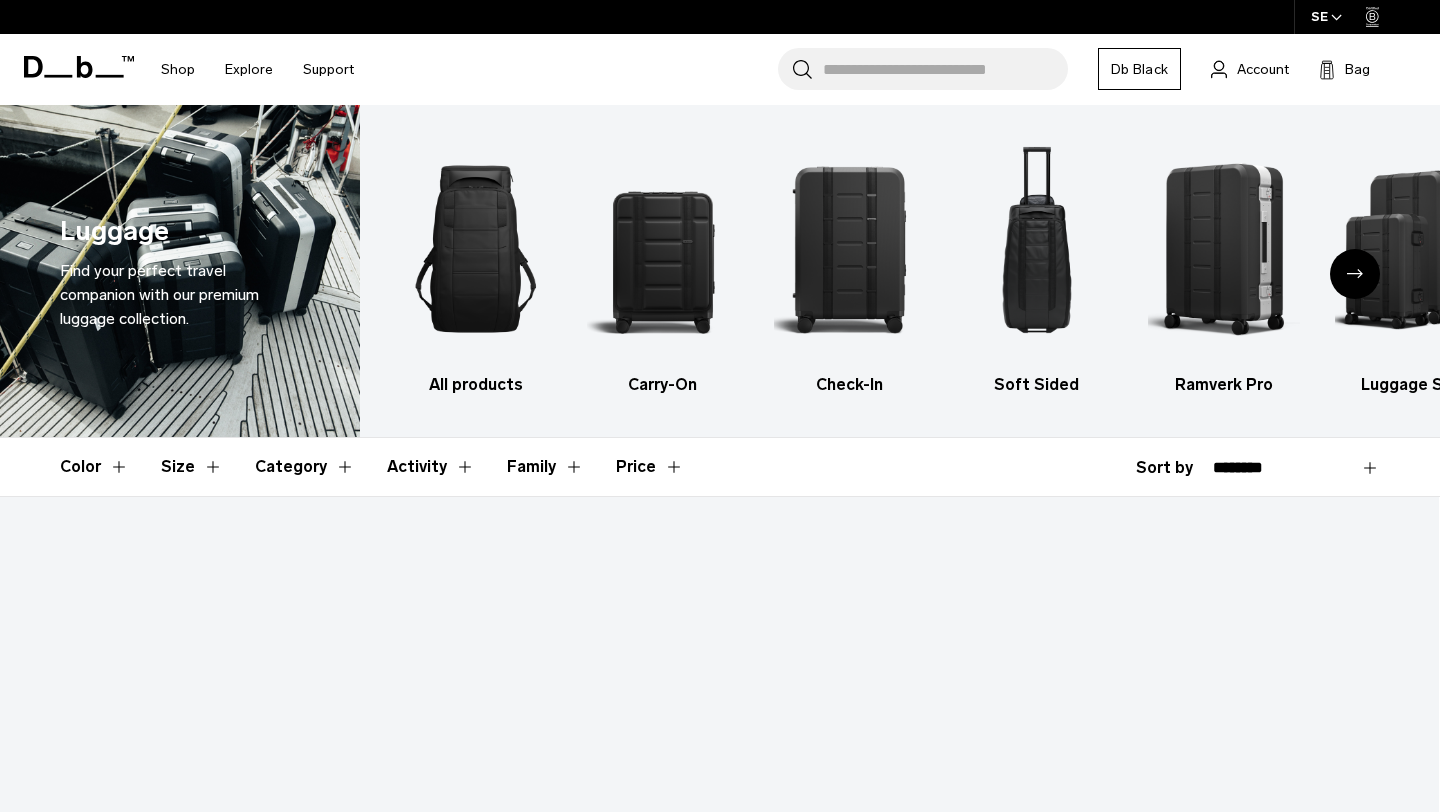 scroll, scrollTop: 0, scrollLeft: 0, axis: both 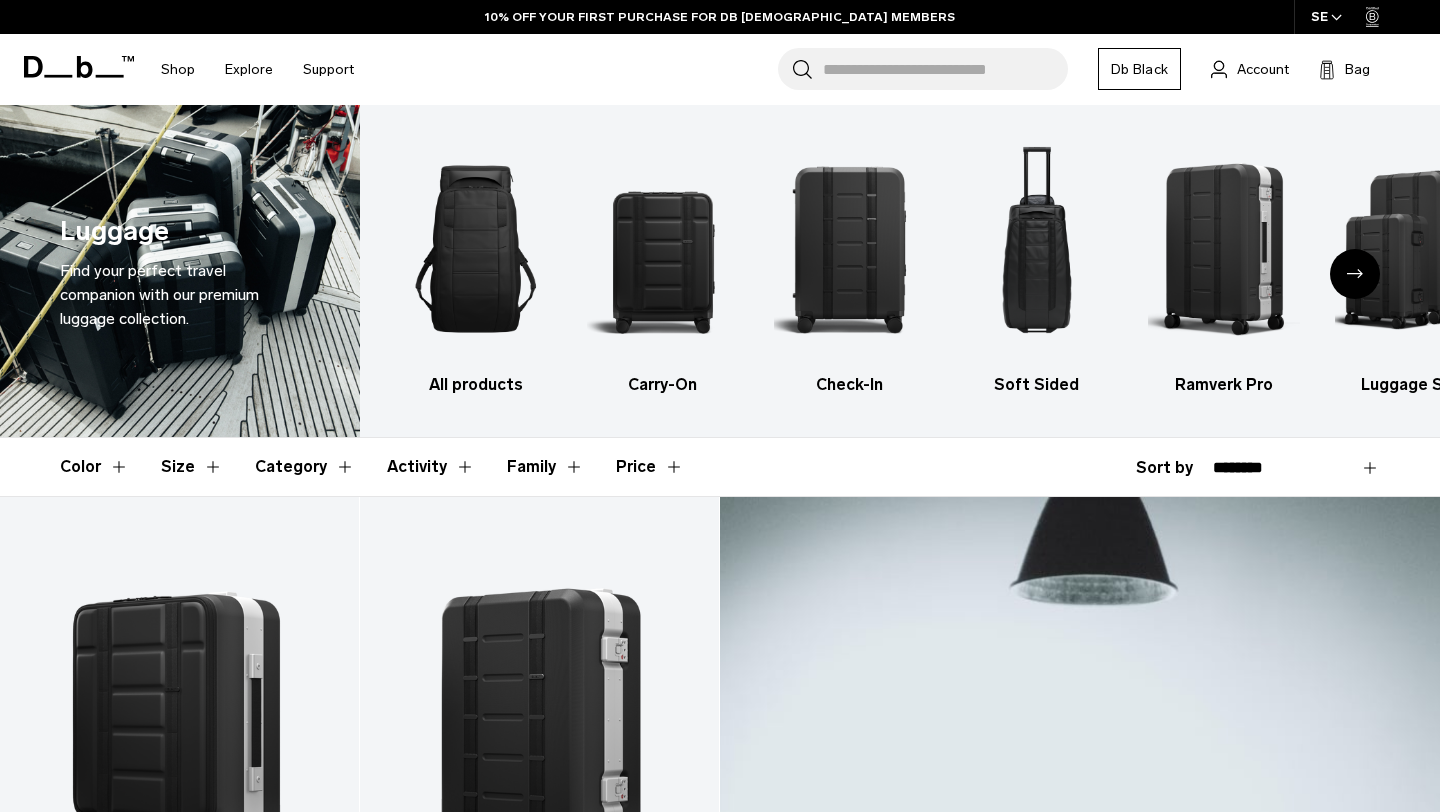 click on "Db Black" at bounding box center [1139, 69] 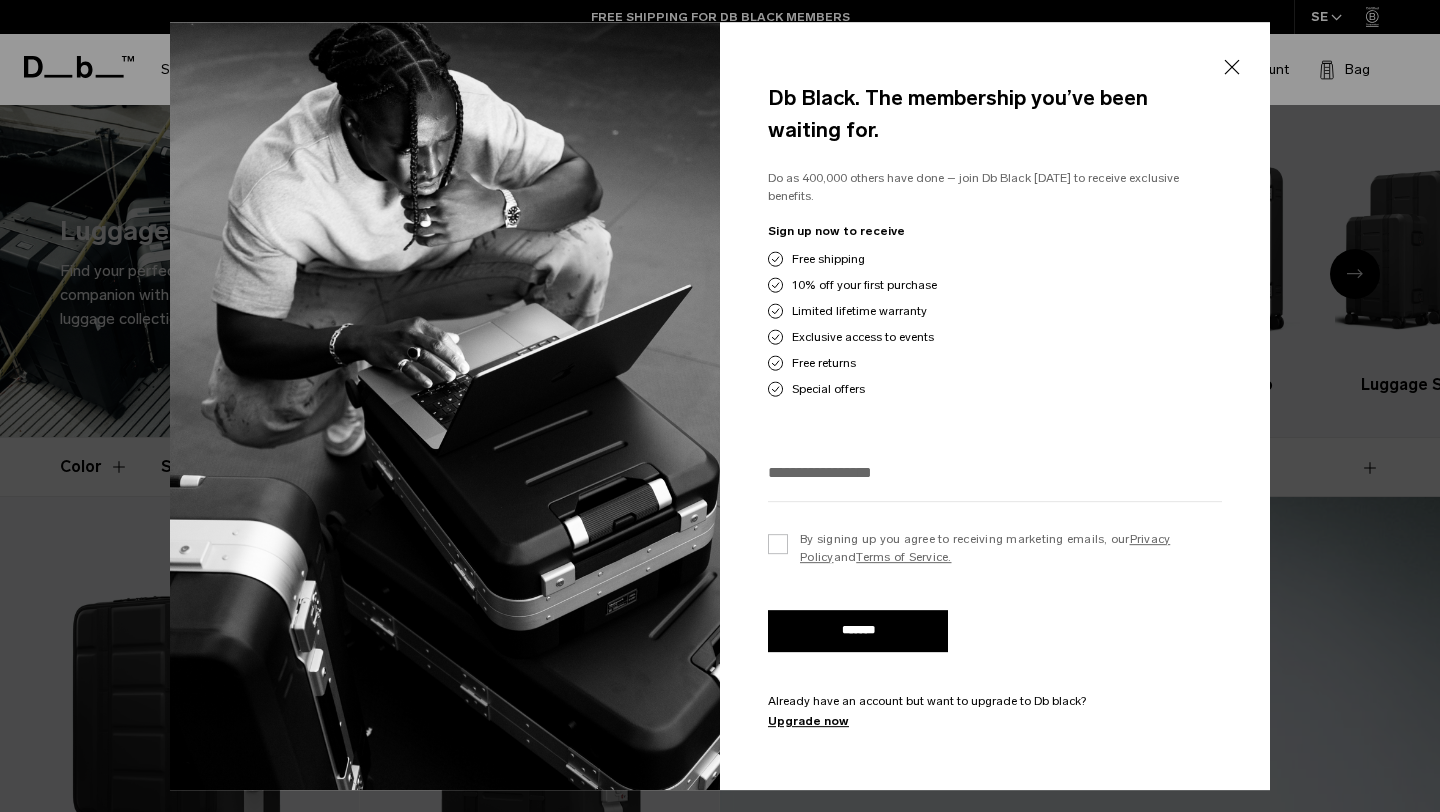 click on "Close" at bounding box center [1231, 67] 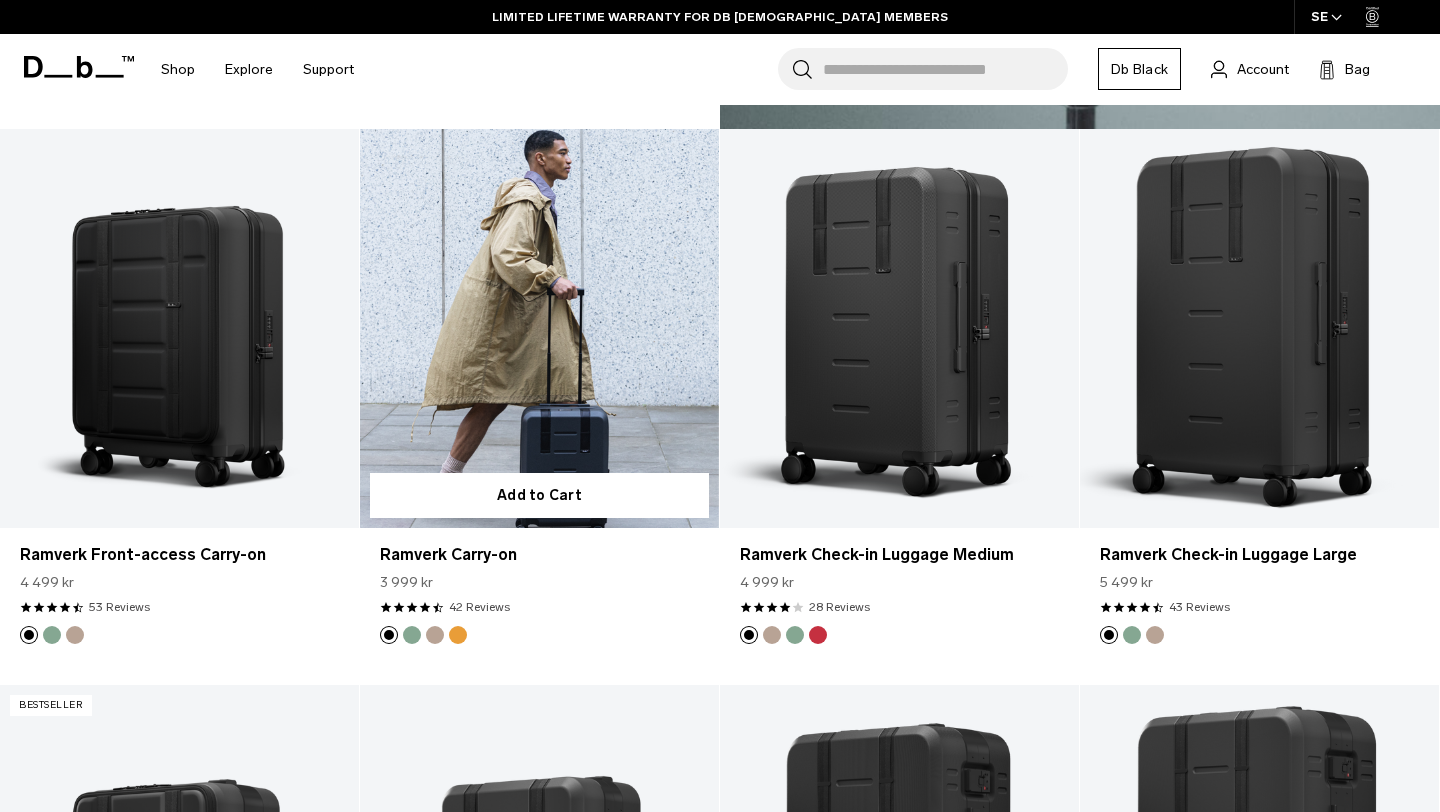 scroll, scrollTop: 1459, scrollLeft: 0, axis: vertical 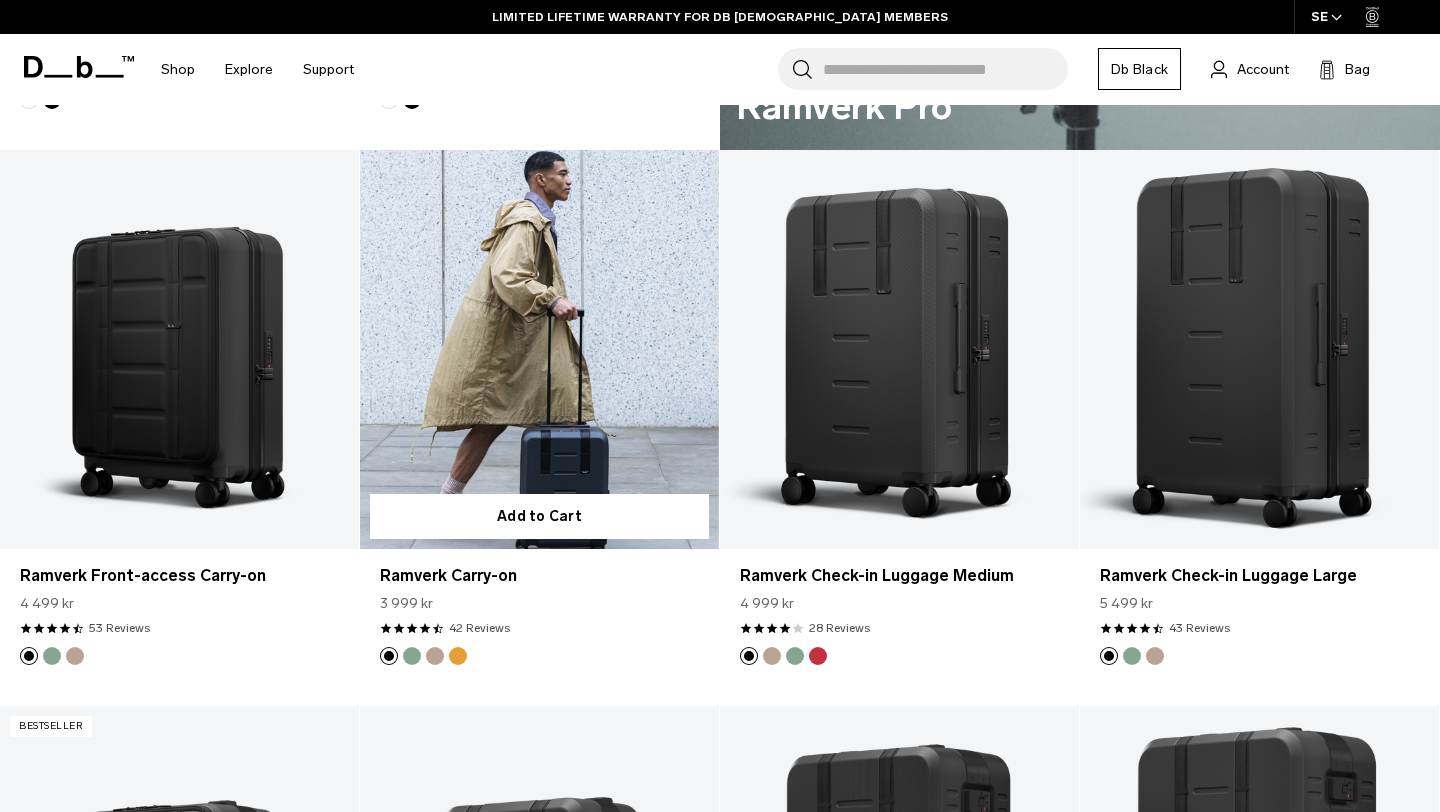 click at bounding box center [539, 349] 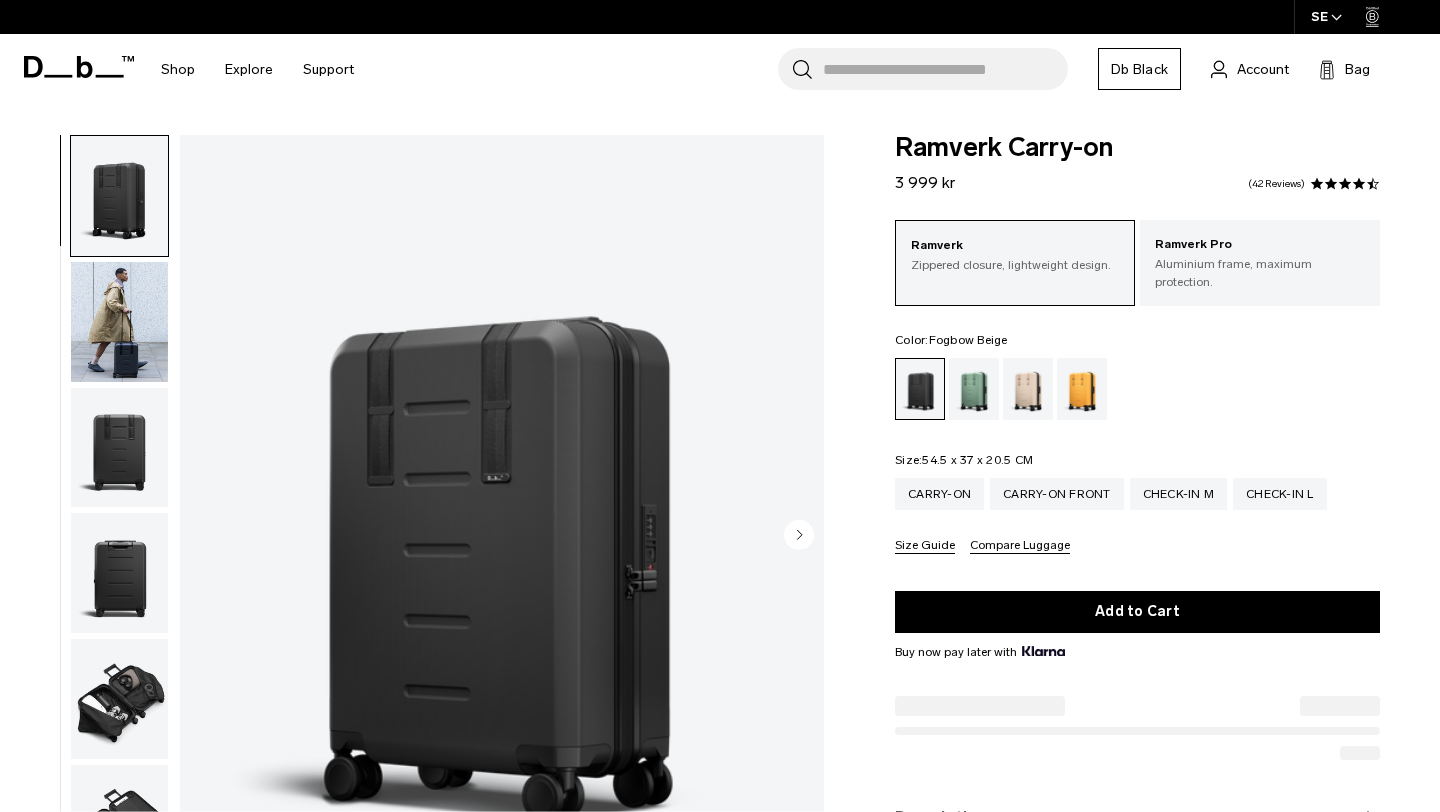 scroll, scrollTop: 0, scrollLeft: 0, axis: both 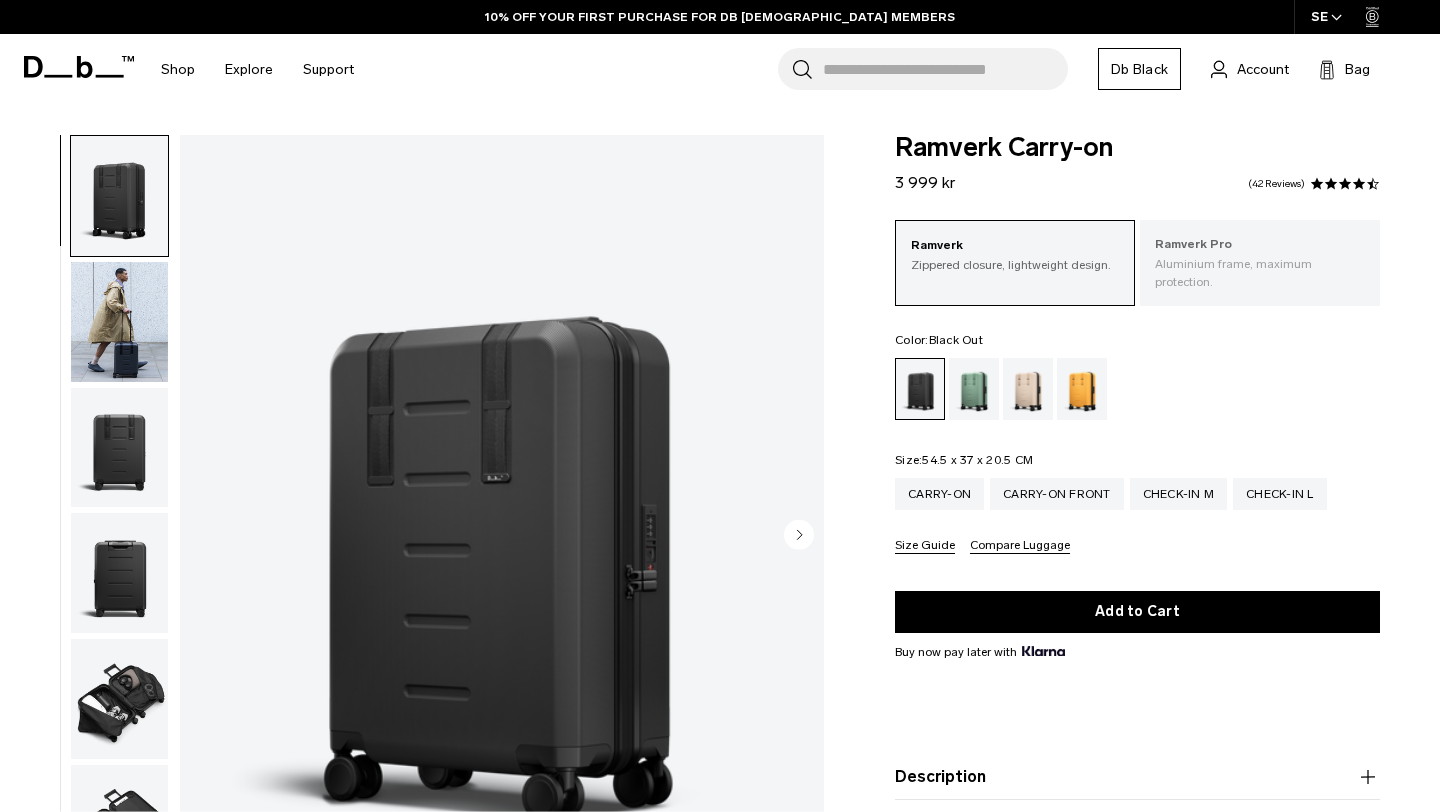 click on "Ramverk Pro" at bounding box center [1260, 245] 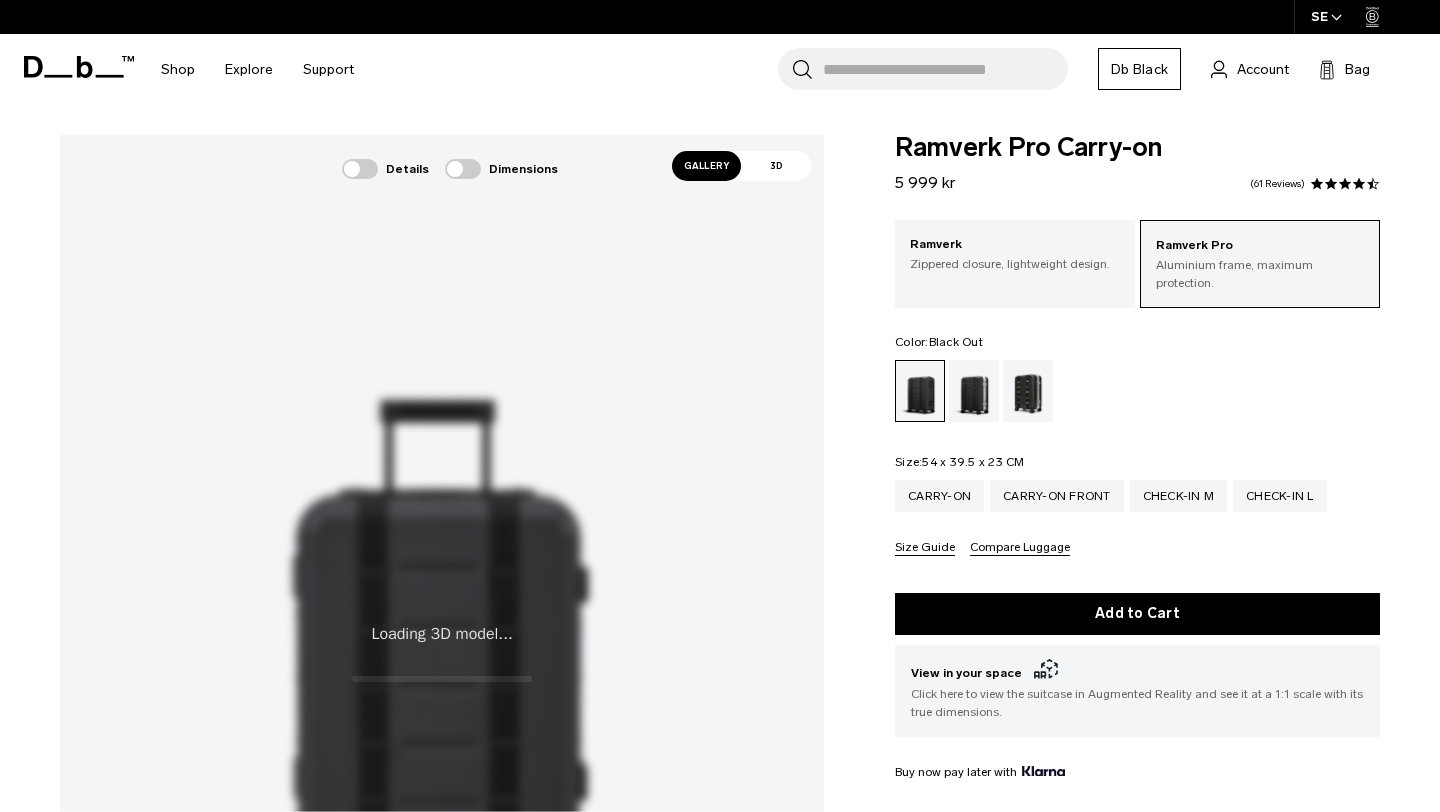 scroll, scrollTop: 0, scrollLeft: 0, axis: both 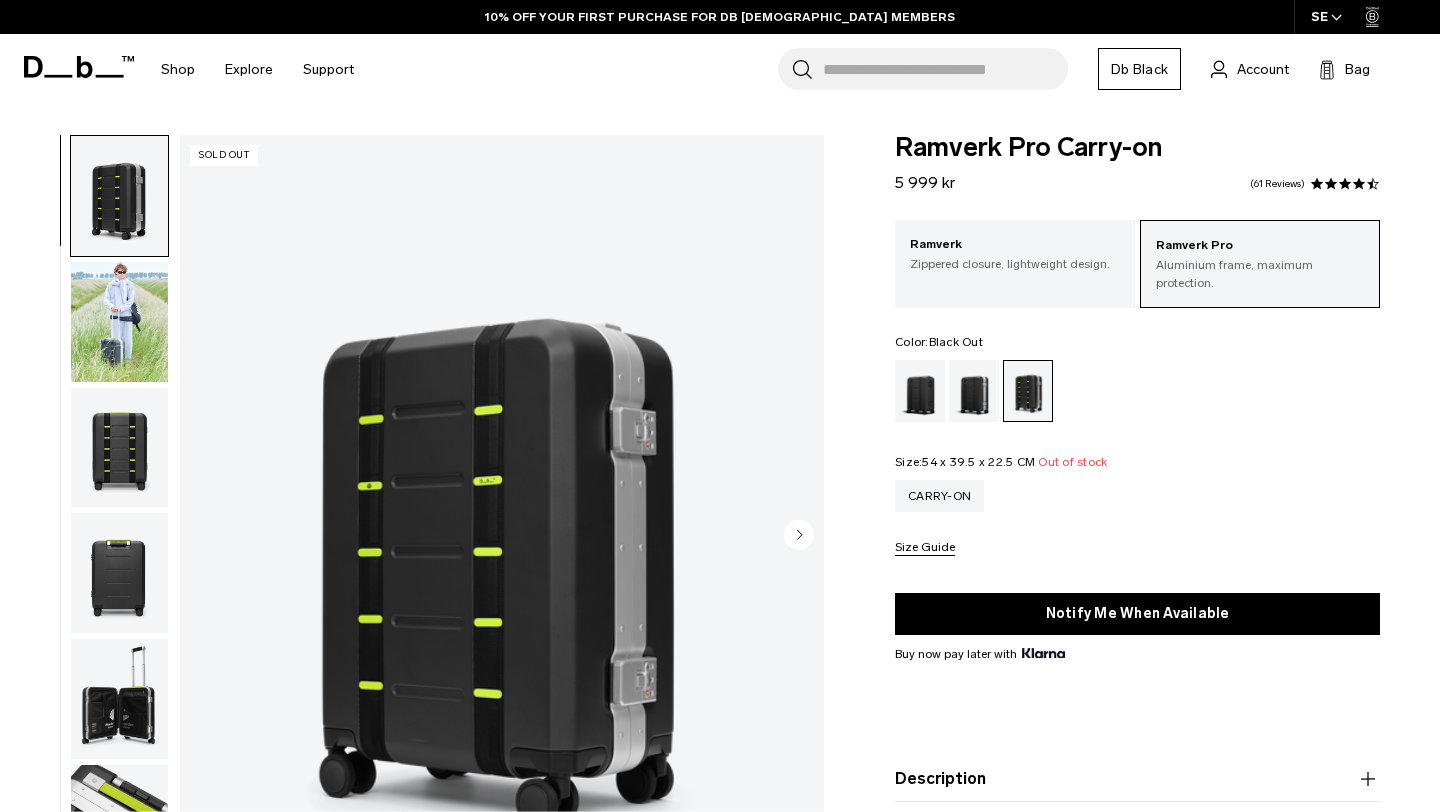 click at bounding box center (920, 391) 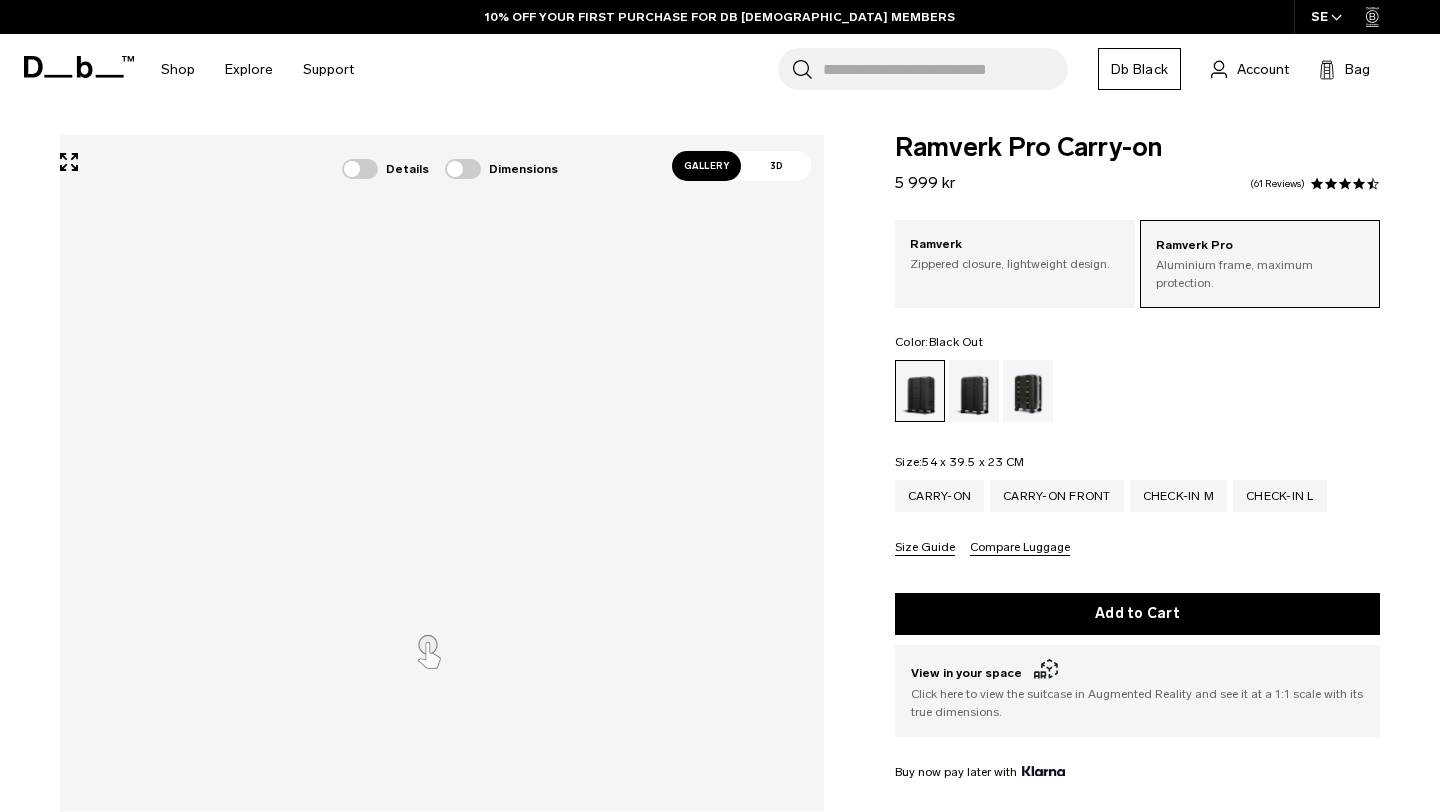 scroll, scrollTop: 0, scrollLeft: 0, axis: both 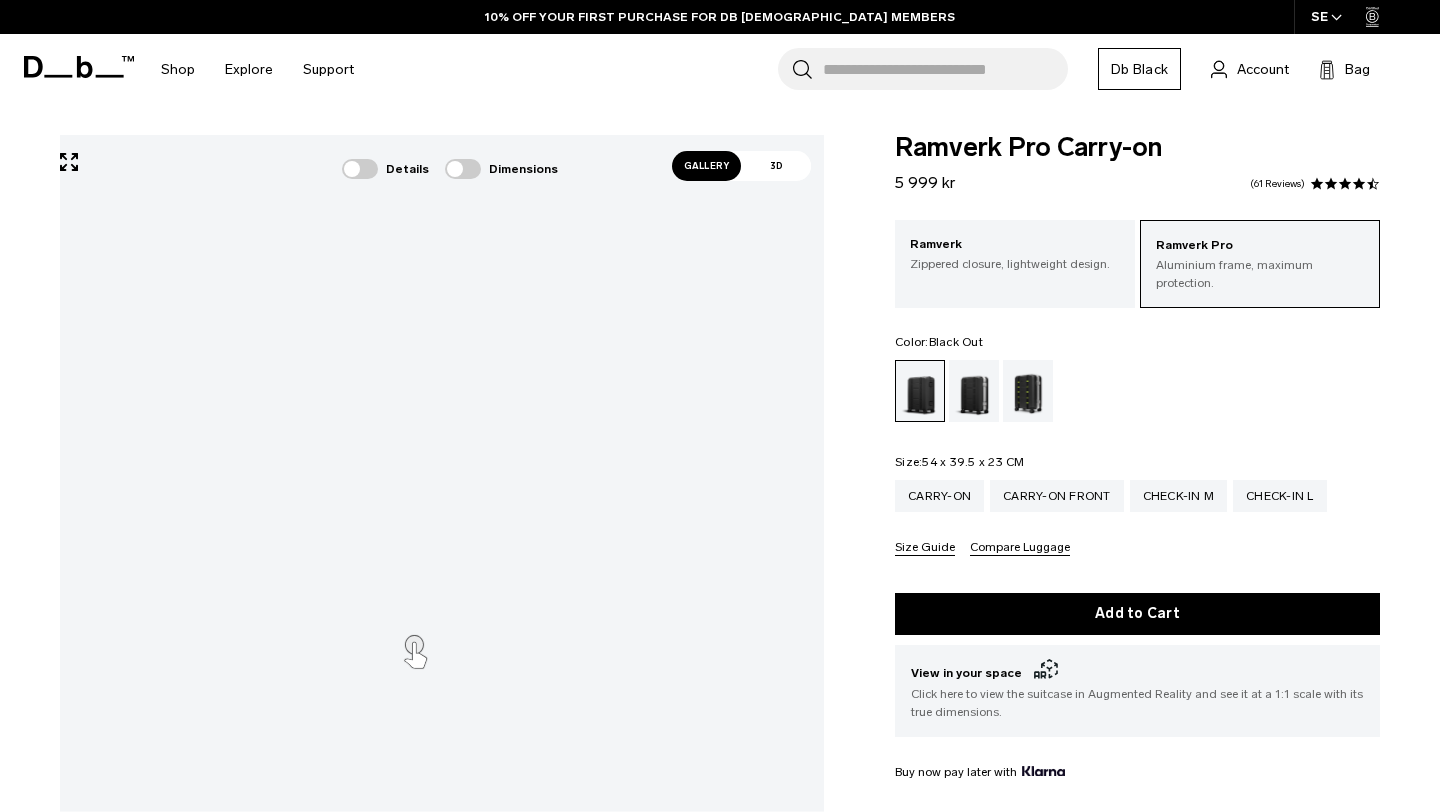 click on "Gallery" at bounding box center [707, 166] 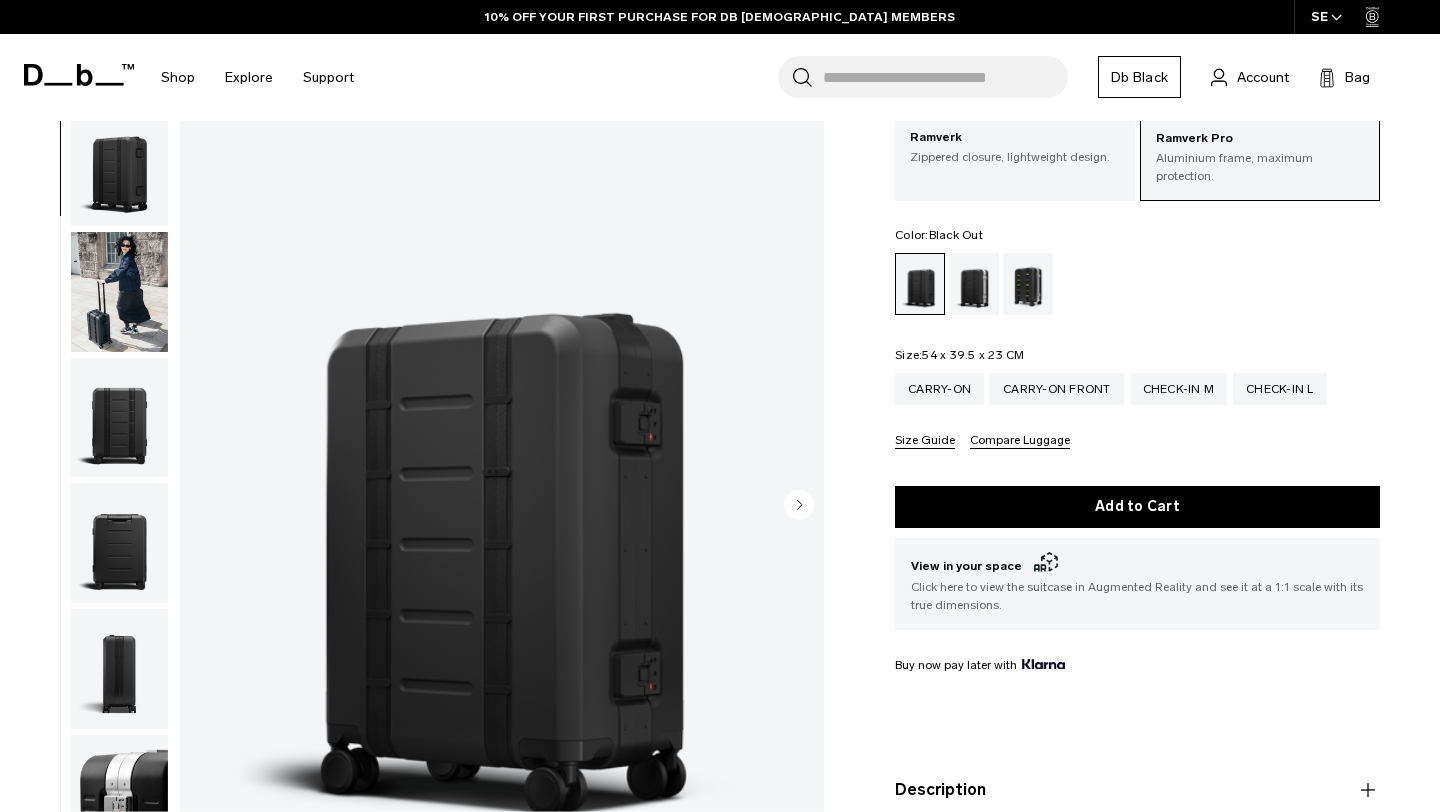 scroll, scrollTop: 104, scrollLeft: 0, axis: vertical 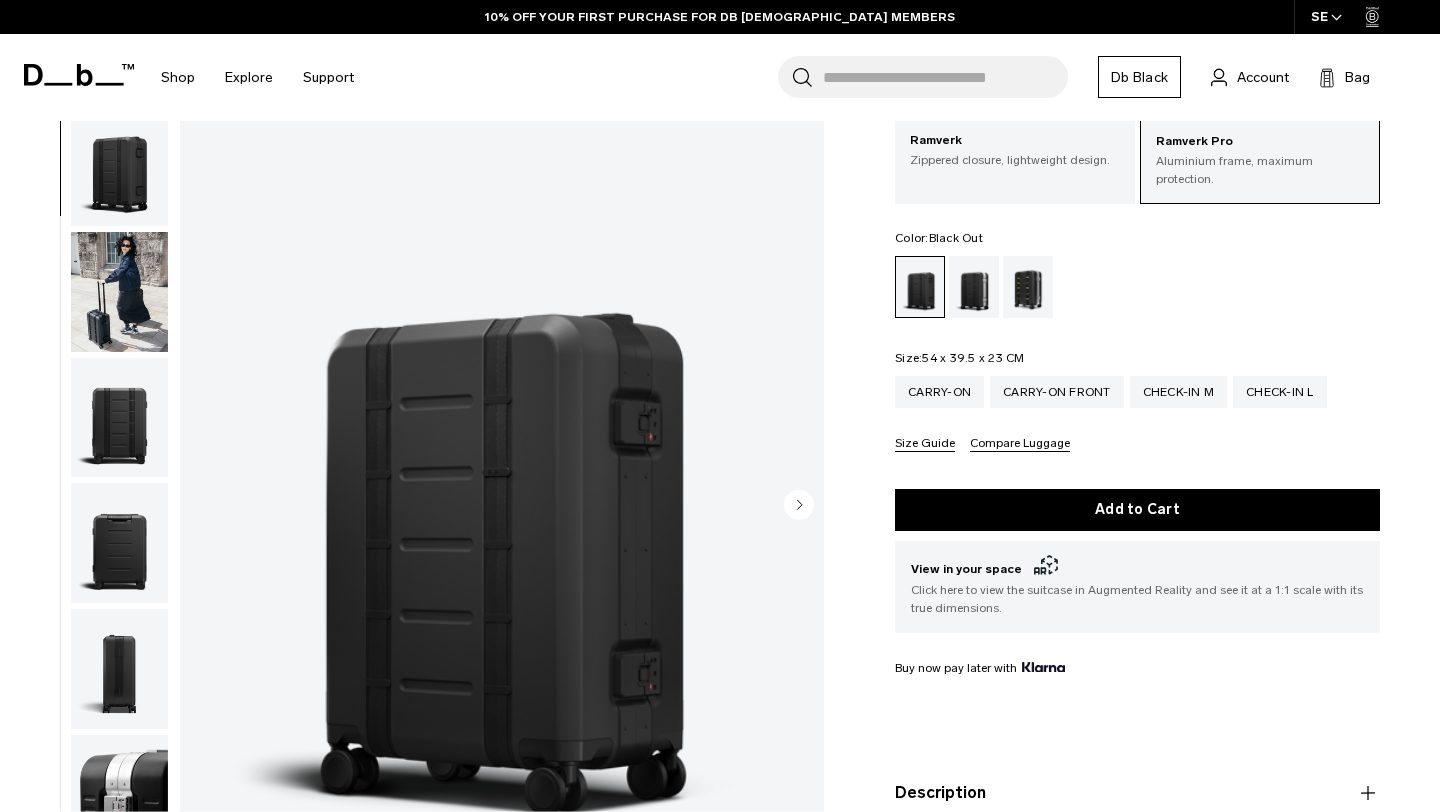 click at bounding box center (502, 507) 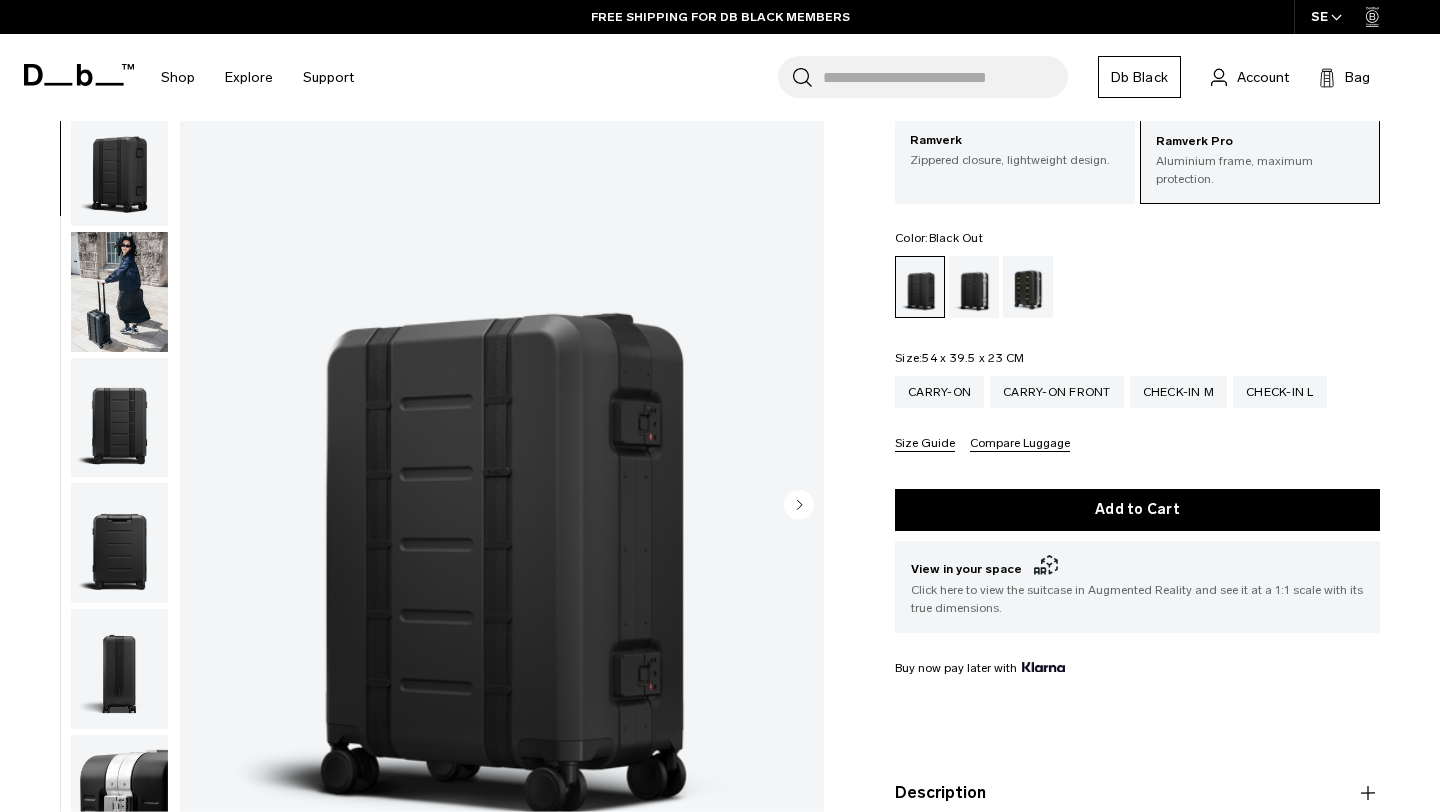 click at bounding box center (502, 507) 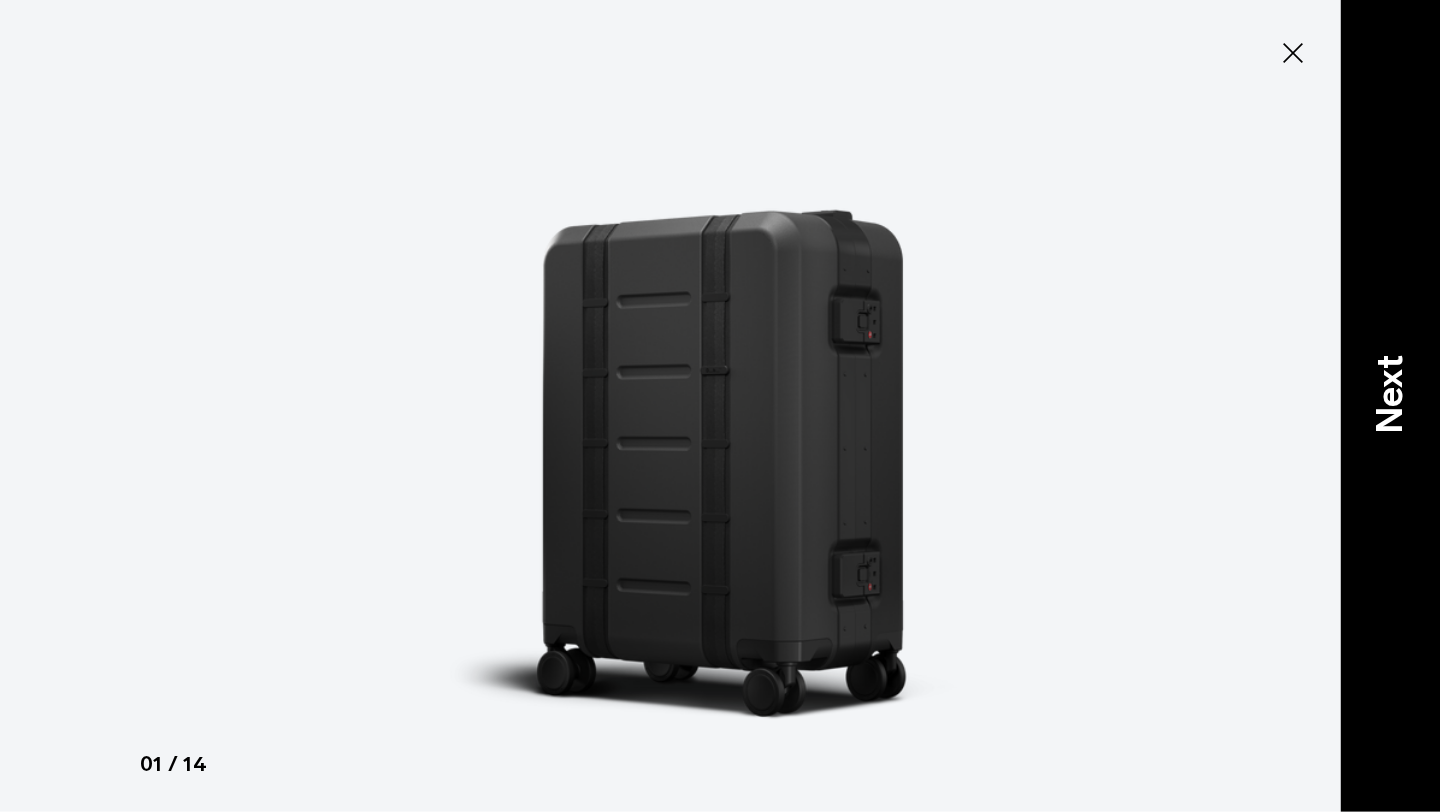 click on "Next" at bounding box center [1390, 406] 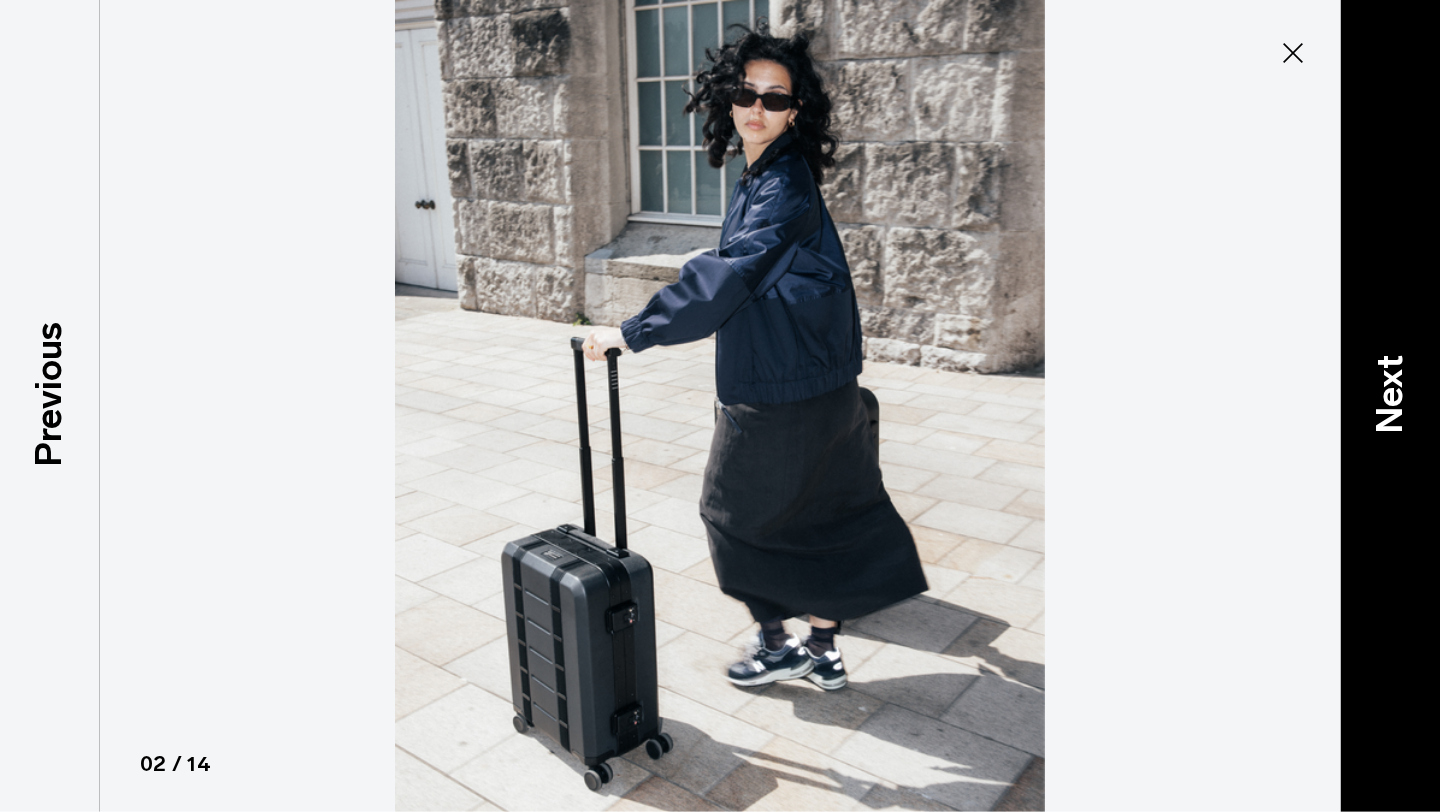 click on "Next" at bounding box center [1390, 406] 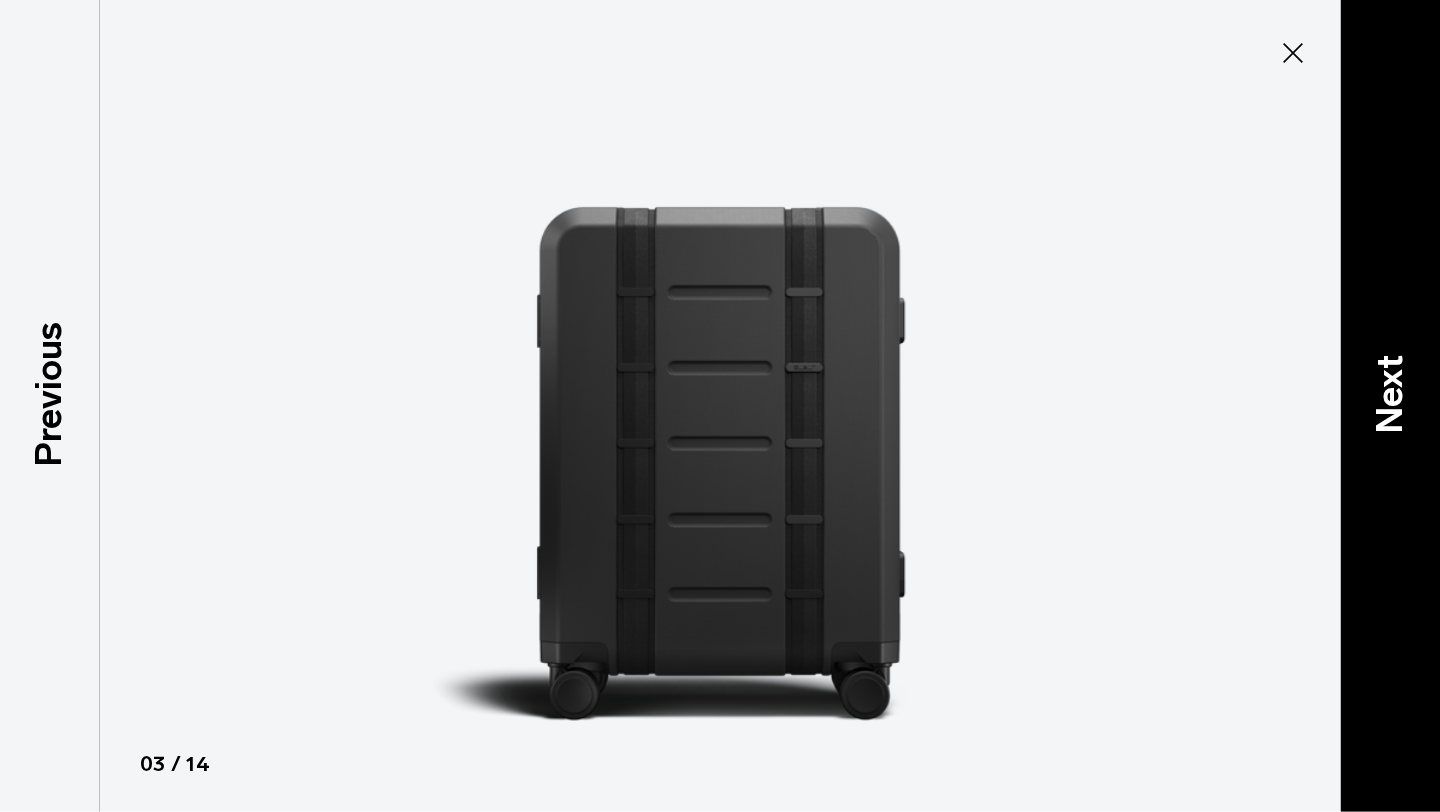 click on "Next" at bounding box center (1390, 406) 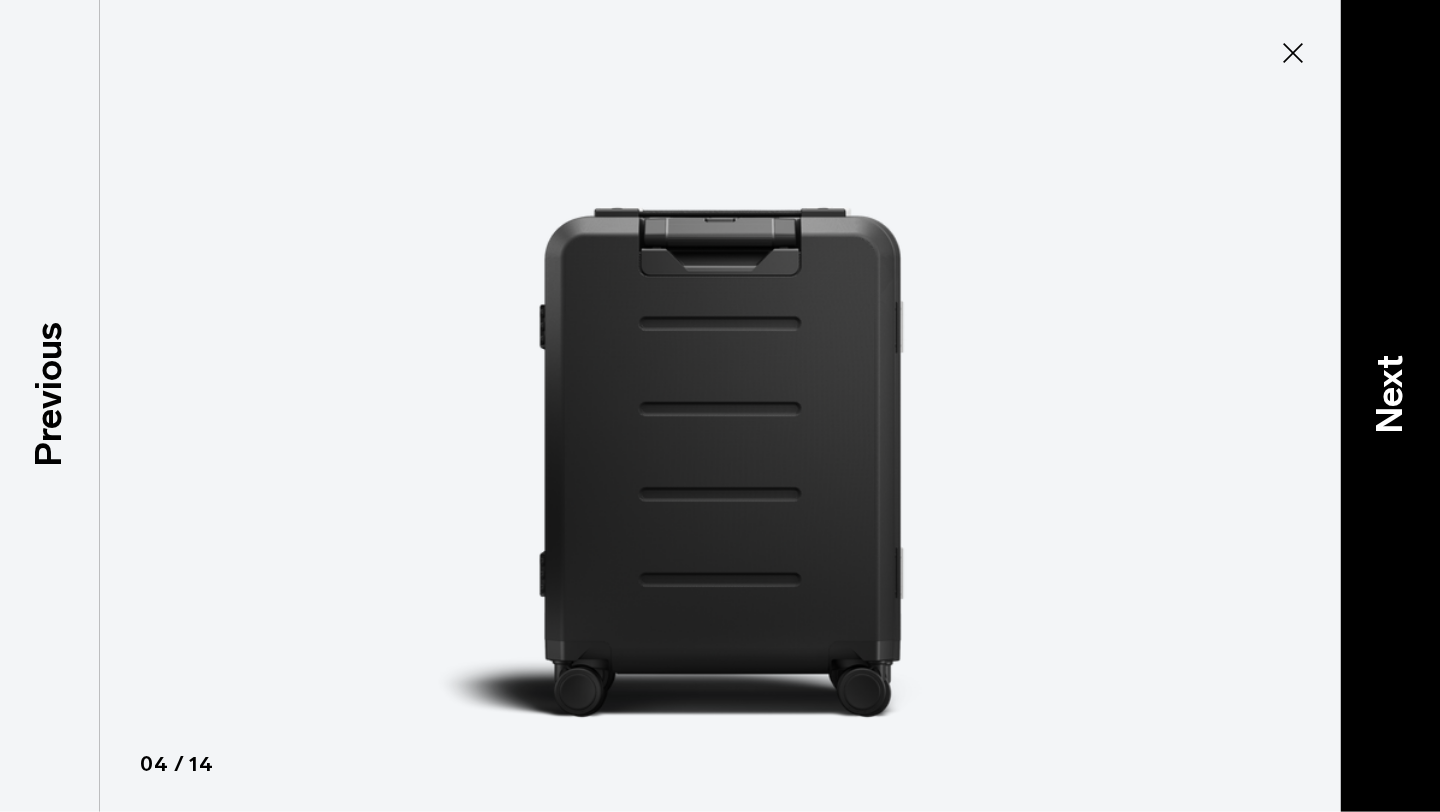 click on "Next" at bounding box center [1390, 406] 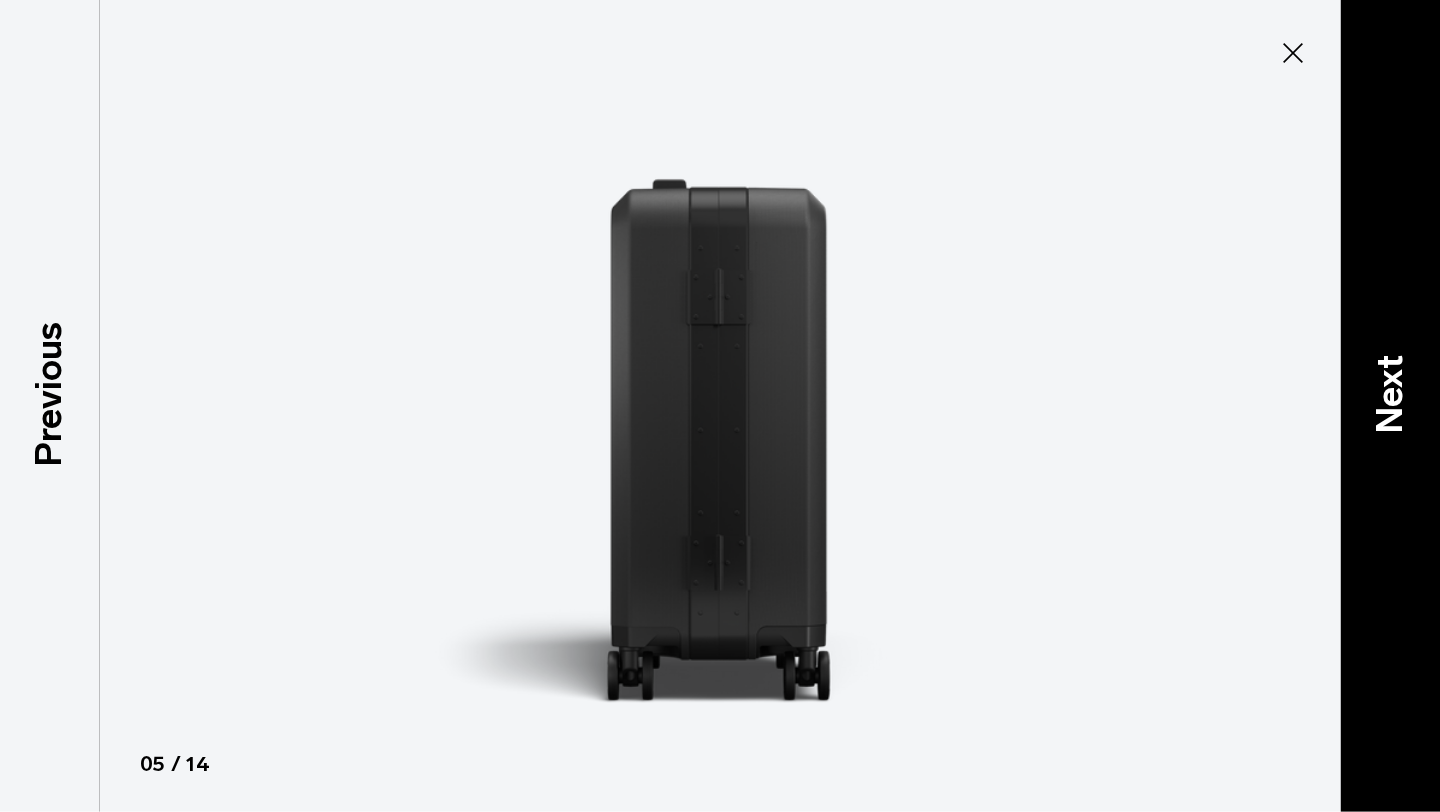 click on "Next" at bounding box center (1390, 406) 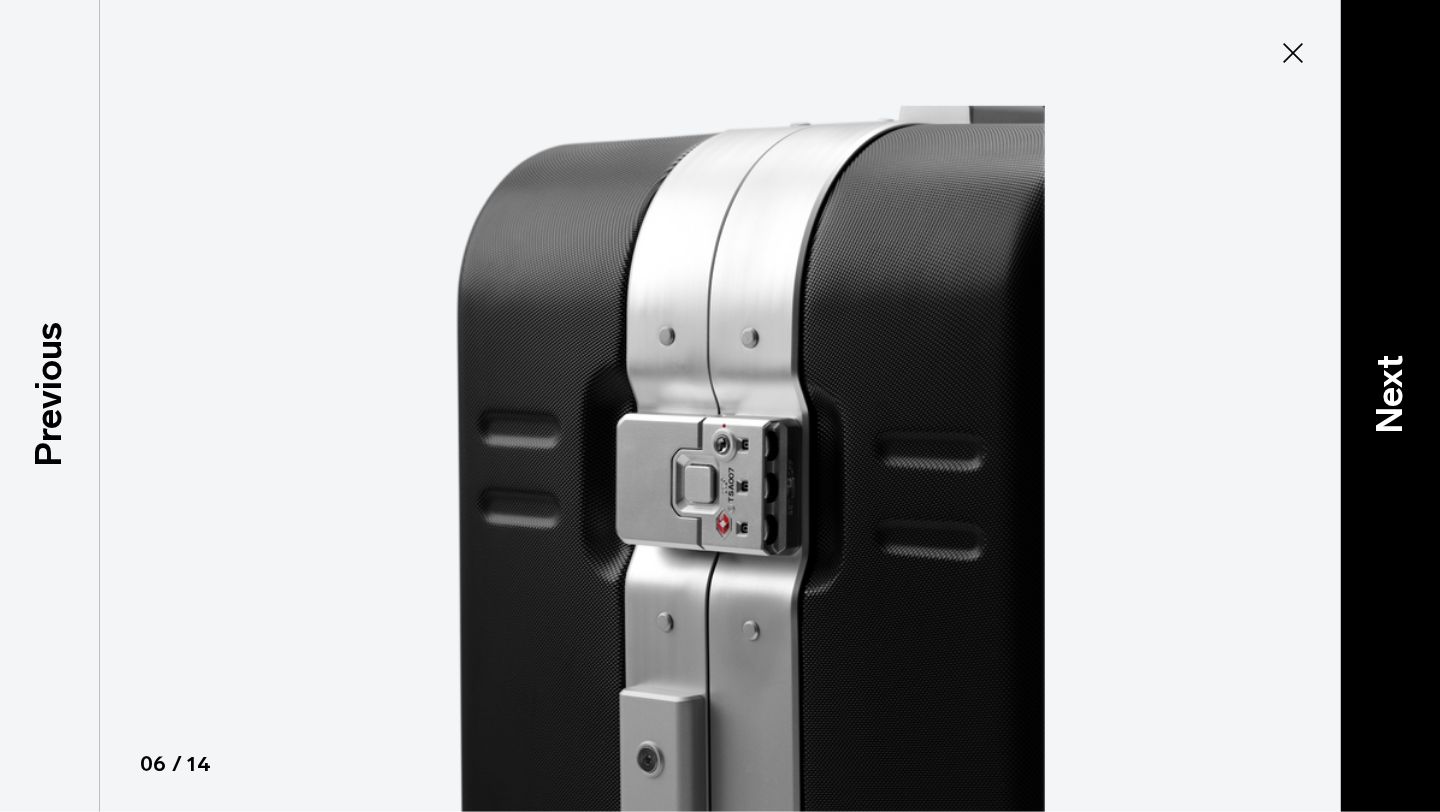 click on "Next" at bounding box center (1390, 406) 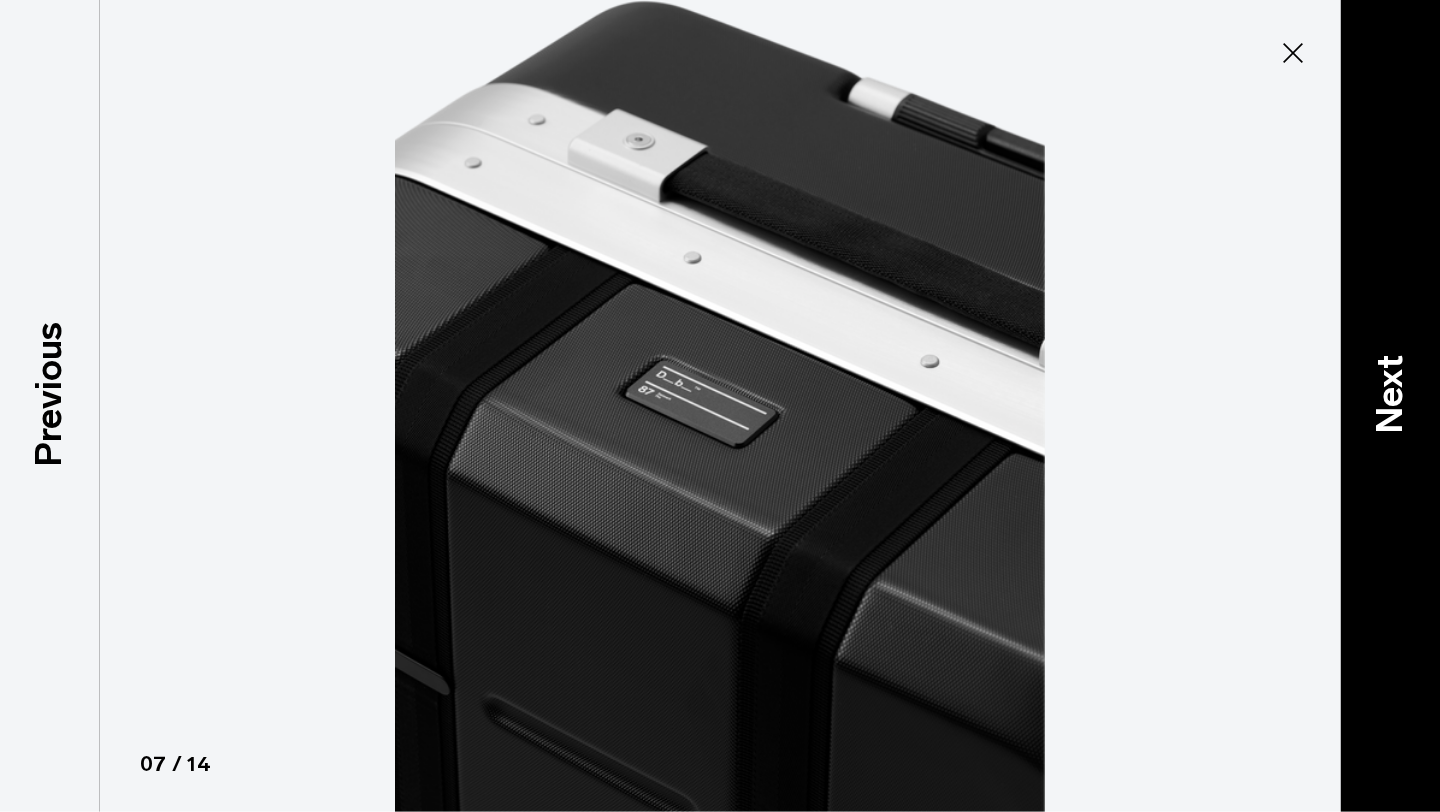 click on "Next" at bounding box center (1390, 406) 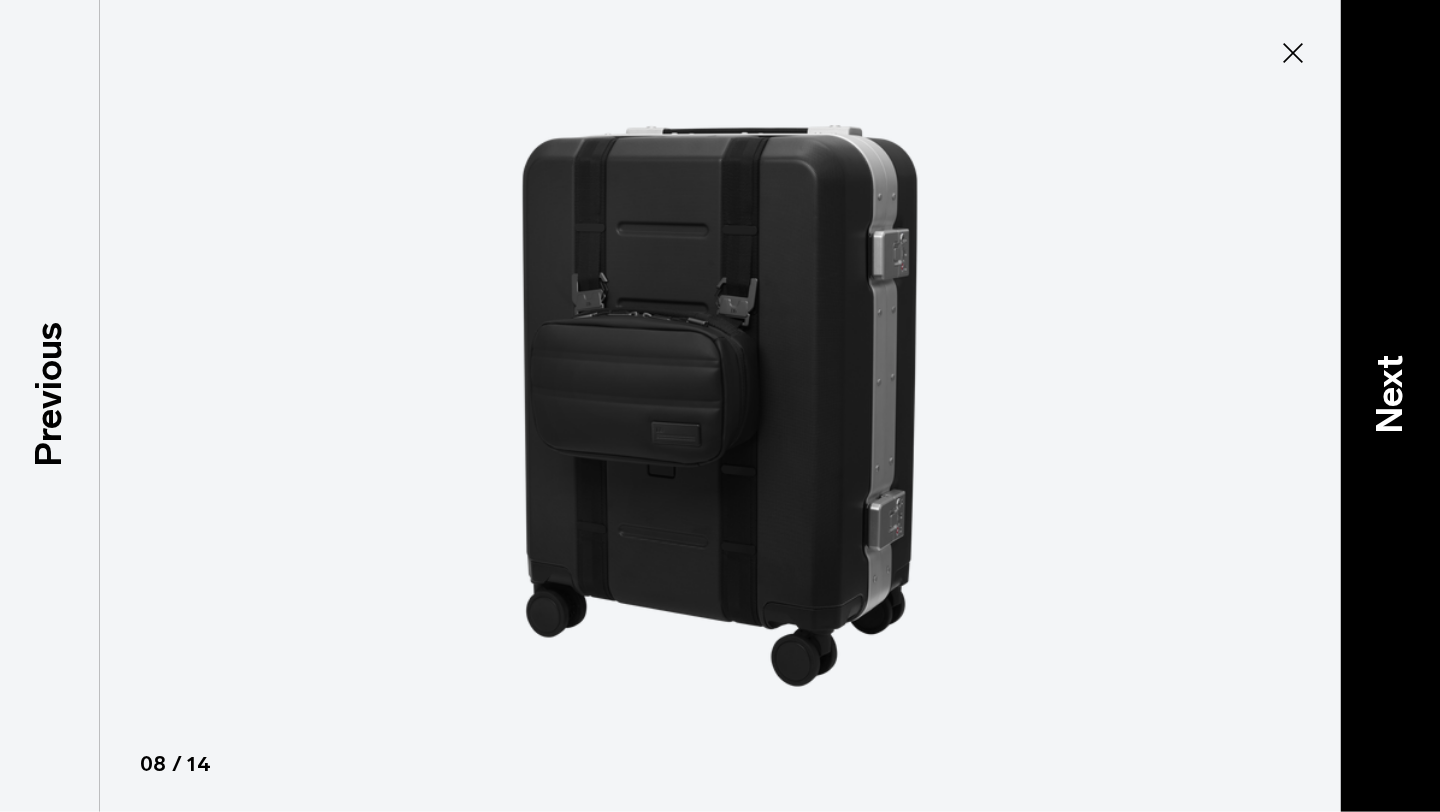 click on "Next" at bounding box center [1390, 406] 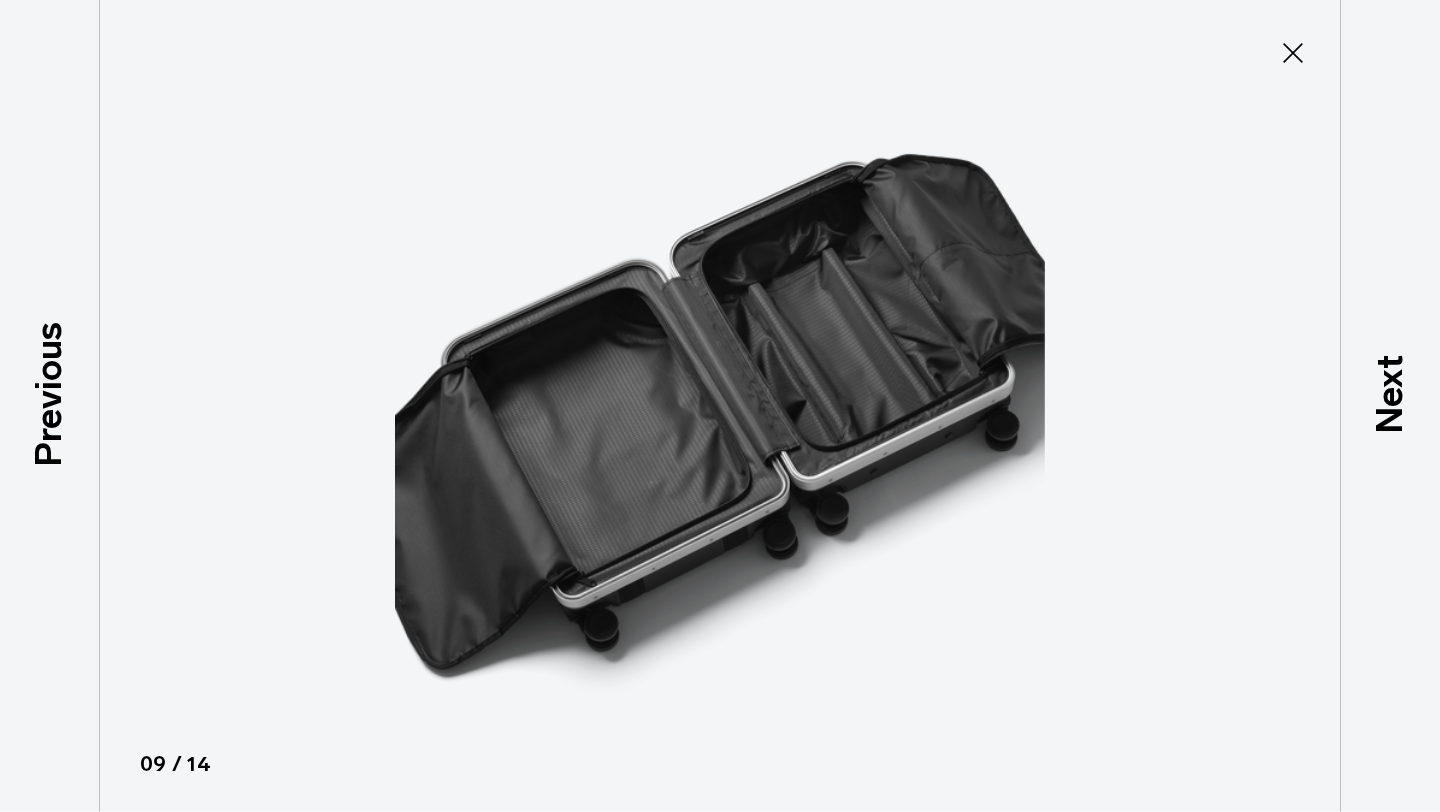 click 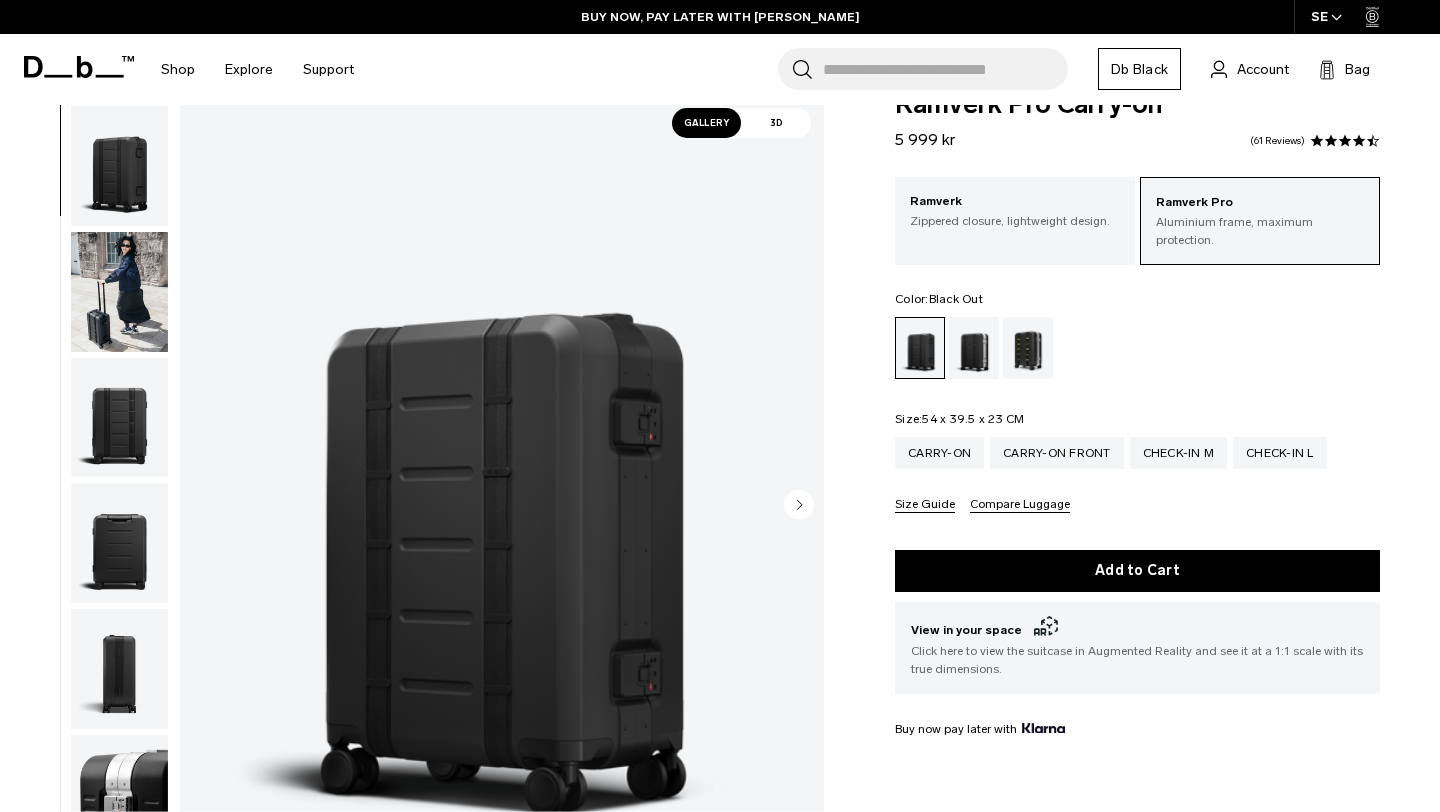 scroll, scrollTop: 46, scrollLeft: 0, axis: vertical 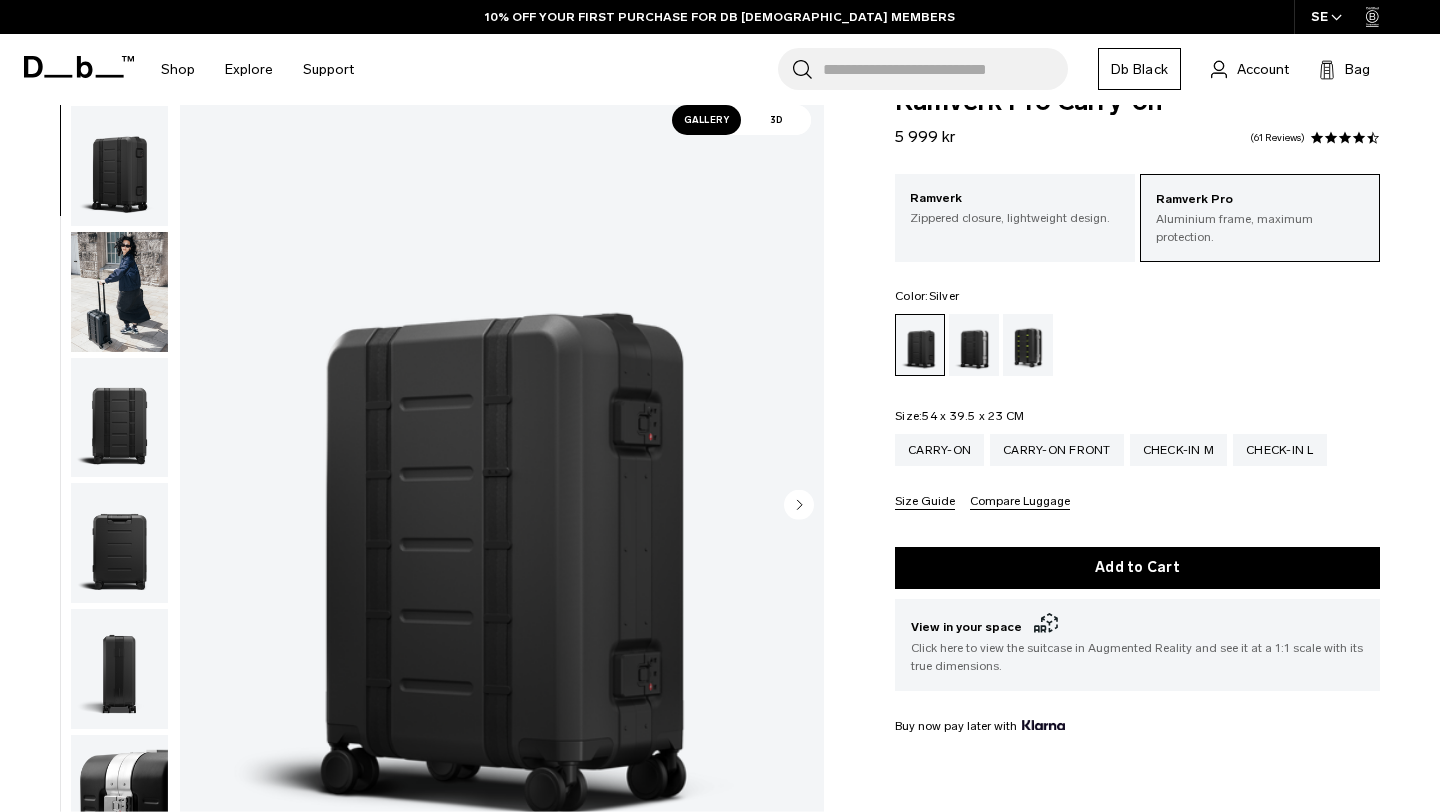click at bounding box center (974, 345) 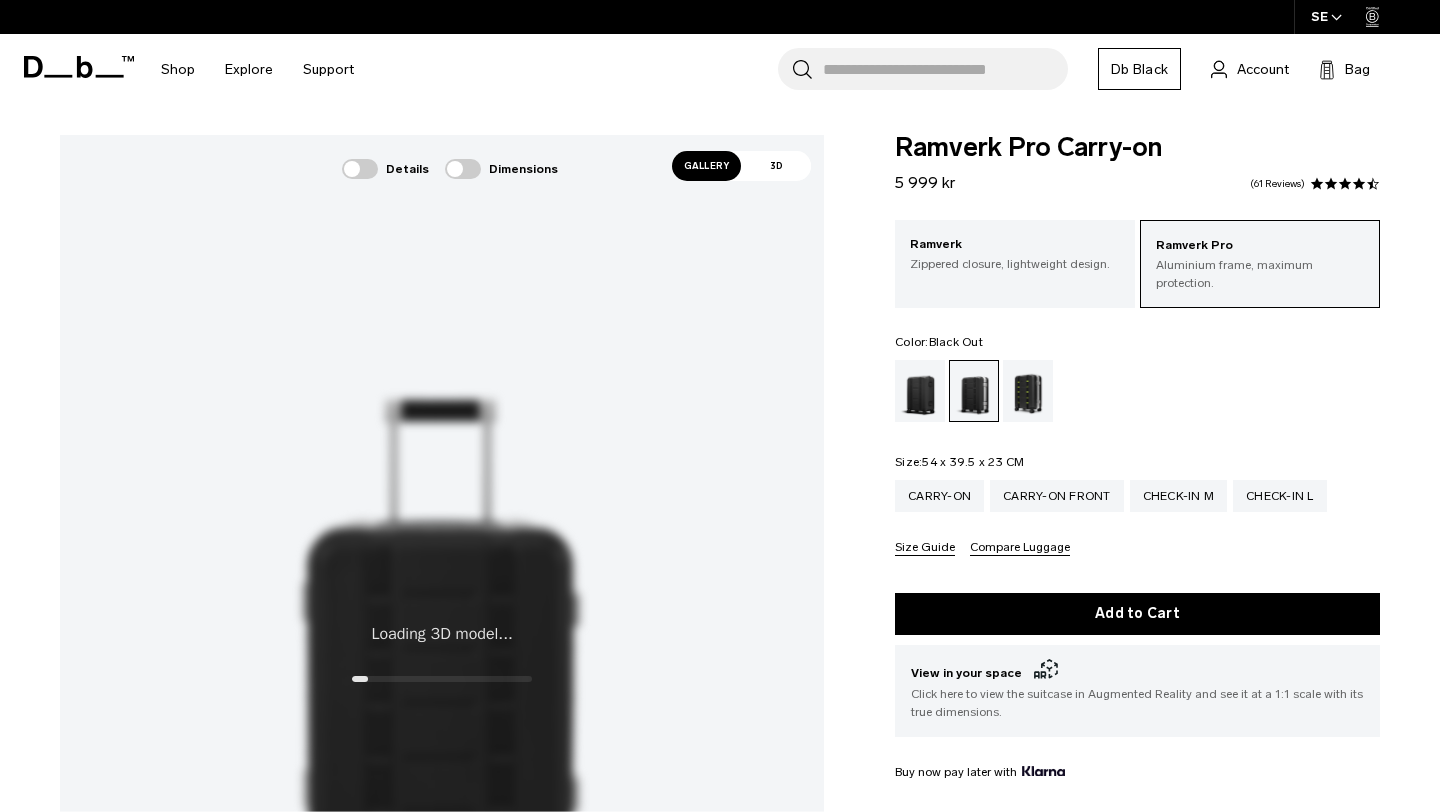 scroll, scrollTop: 0, scrollLeft: 0, axis: both 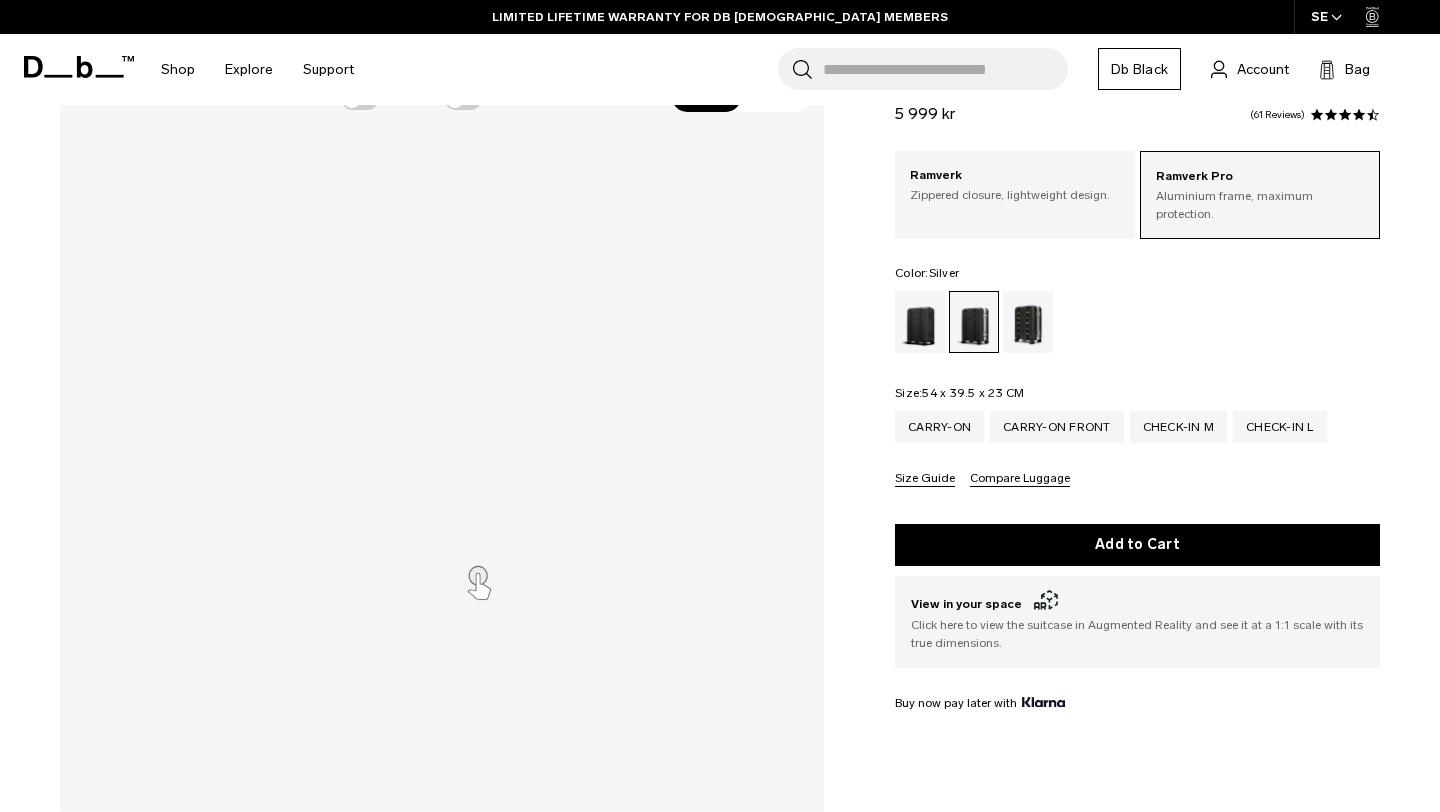 click on ".cls-1{fill:none;}.cls-2{clip-path:url(#clippath);}.cls-3{fill:#162023;}" 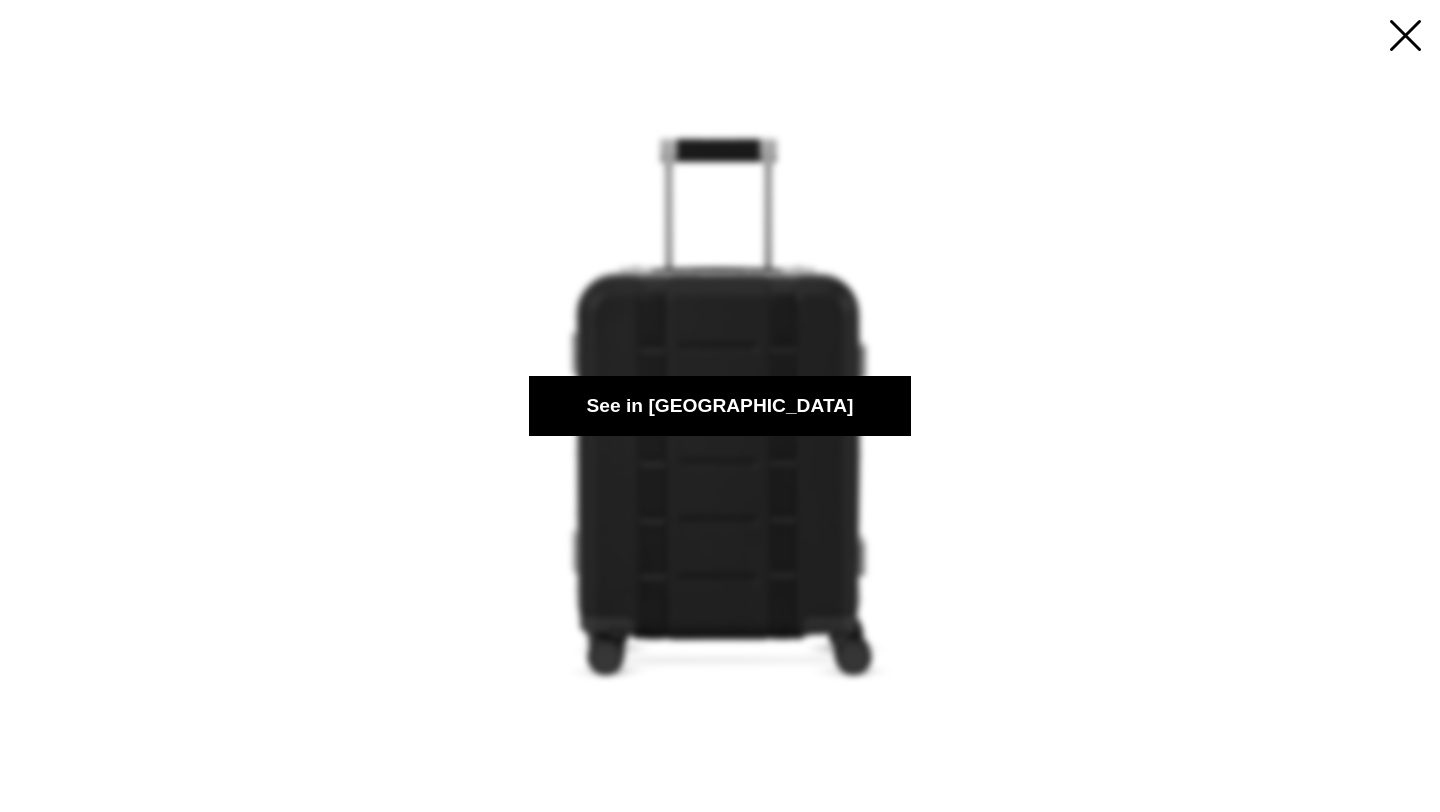 click on "Scan the QR Code   Point your mobile device camera at the QR code below to see the product in Augmented Reality           Or if you have a camera on your computer   Try On Now" at bounding box center (720, 406) 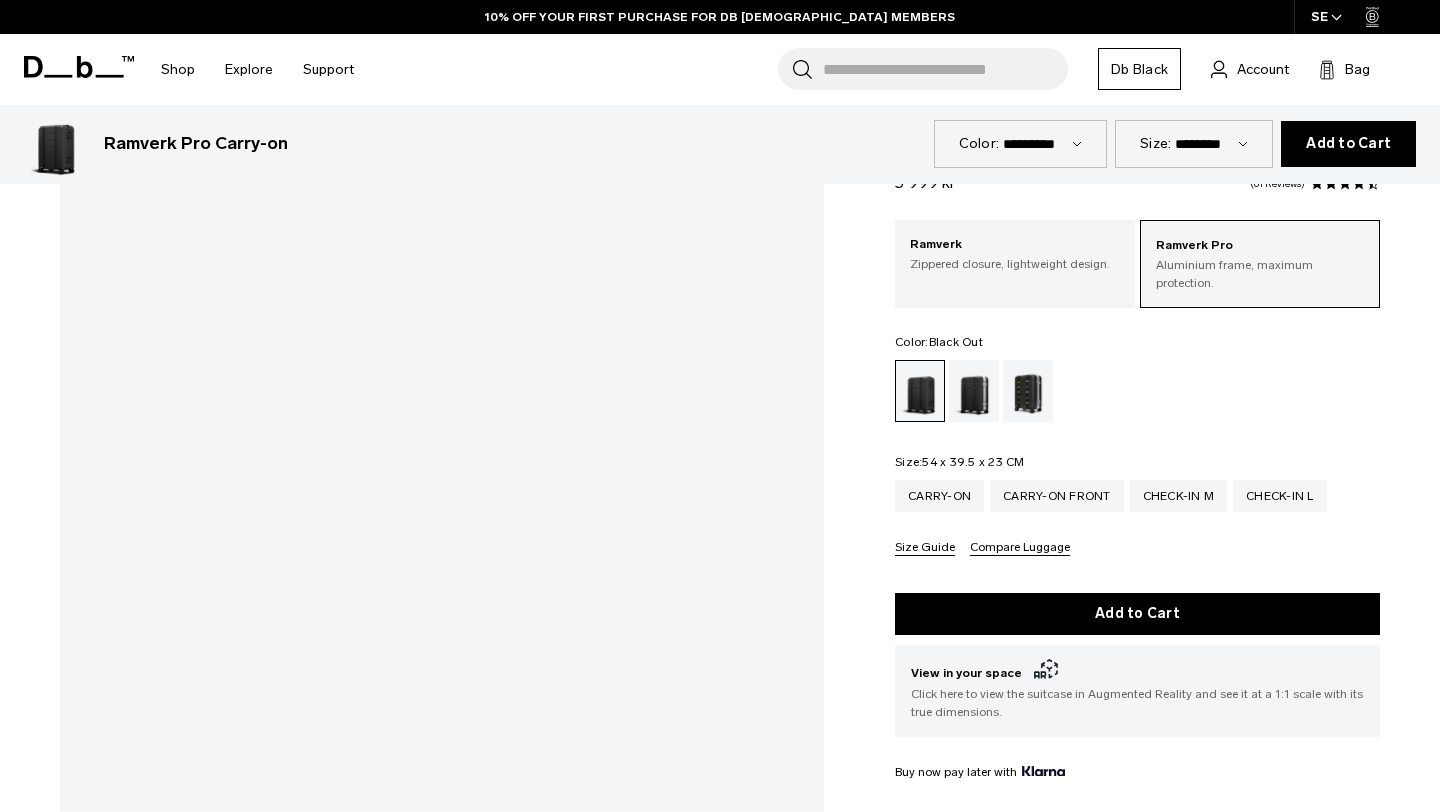 scroll, scrollTop: 1218, scrollLeft: 0, axis: vertical 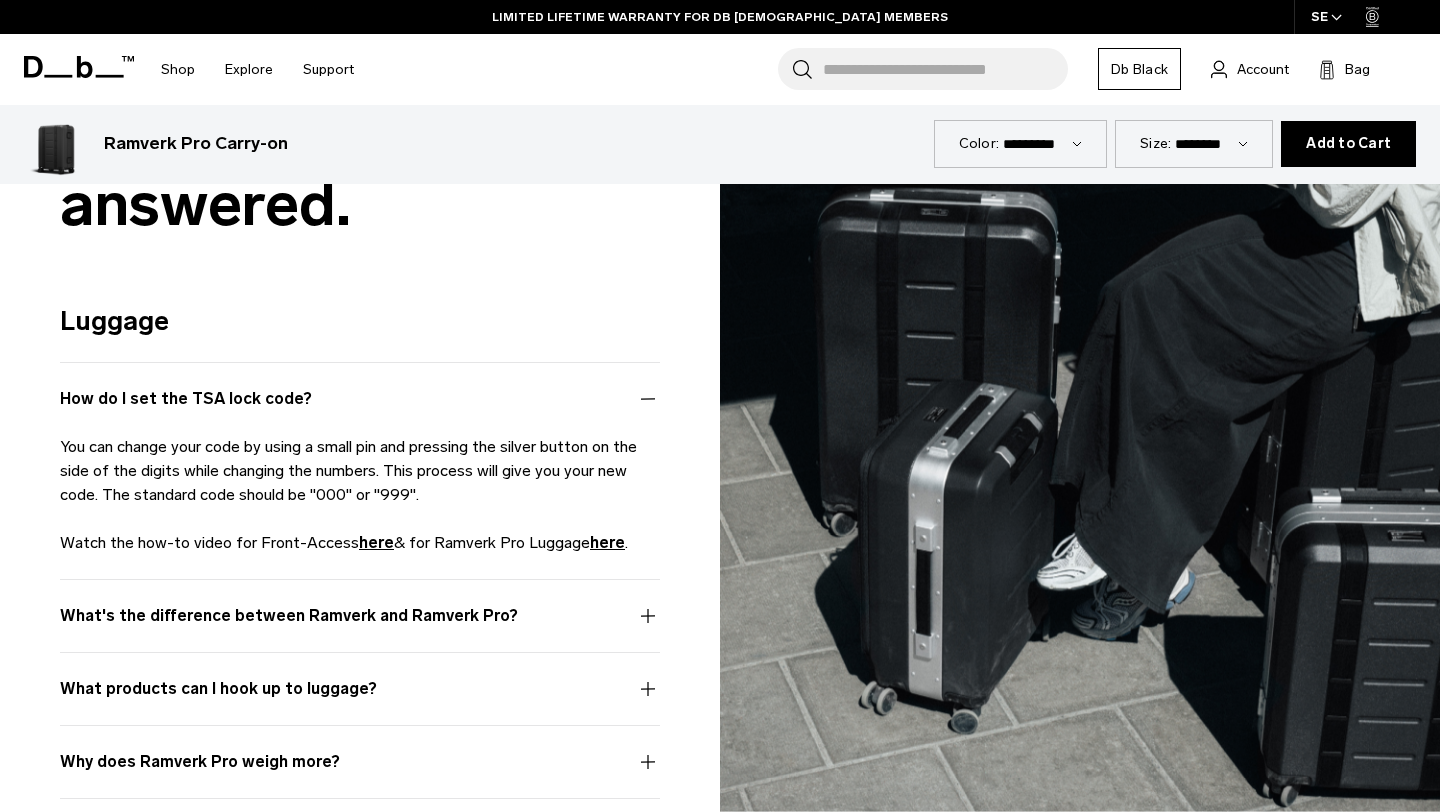 click on "What's the difference between Ramverk and Ramverk Pro?" at bounding box center [360, 628] 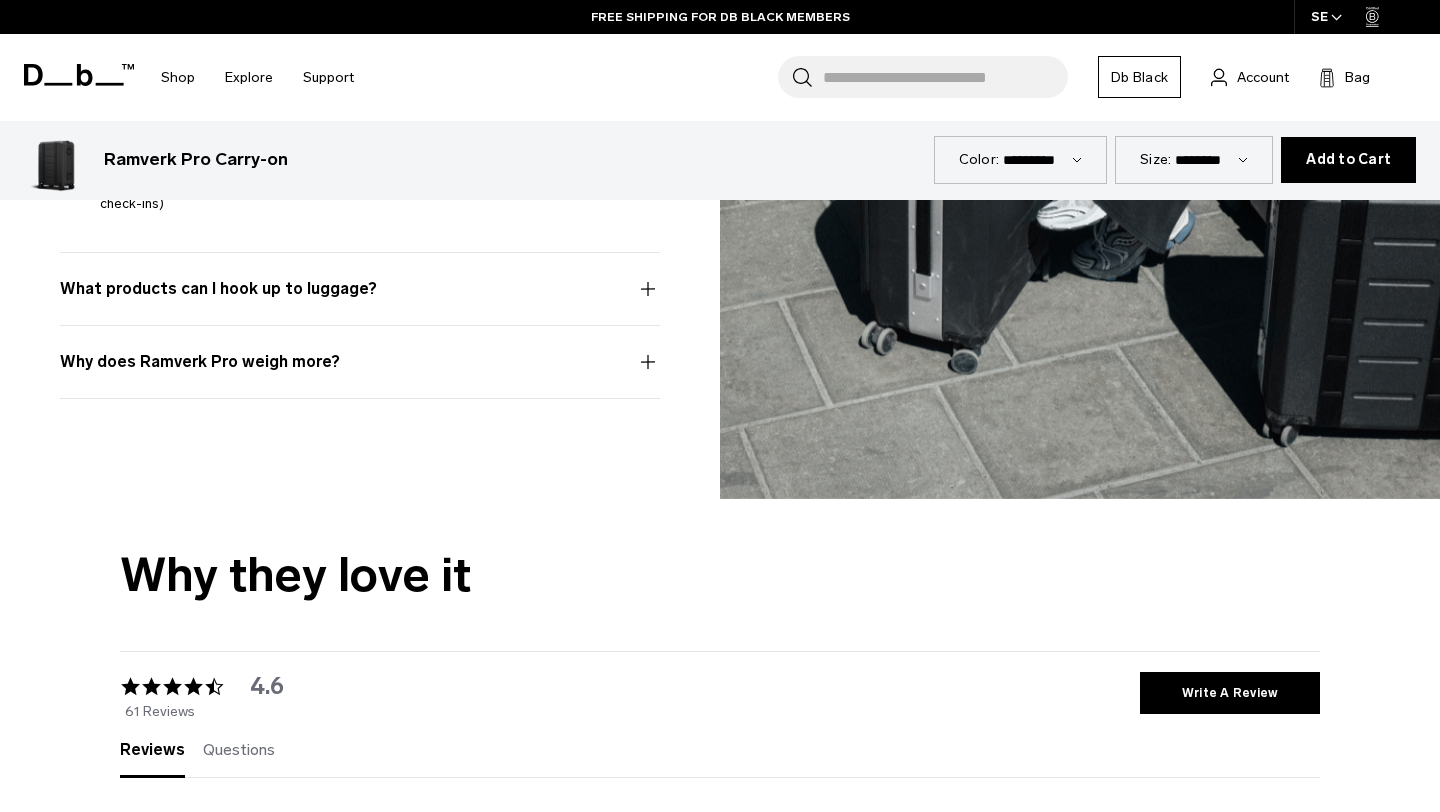 scroll, scrollTop: 6641, scrollLeft: 0, axis: vertical 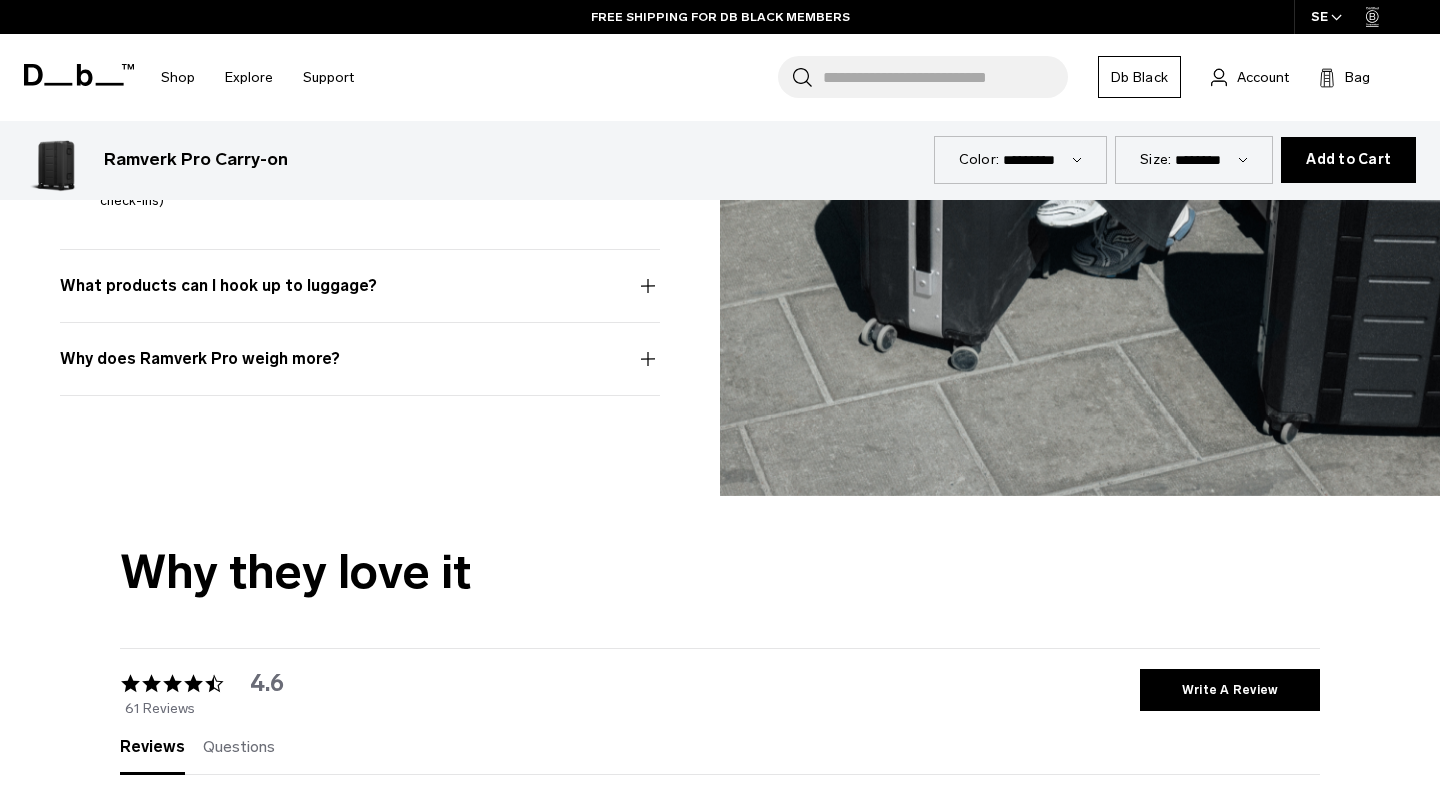 click on "What products can I hook up to luggage?" at bounding box center [360, 298] 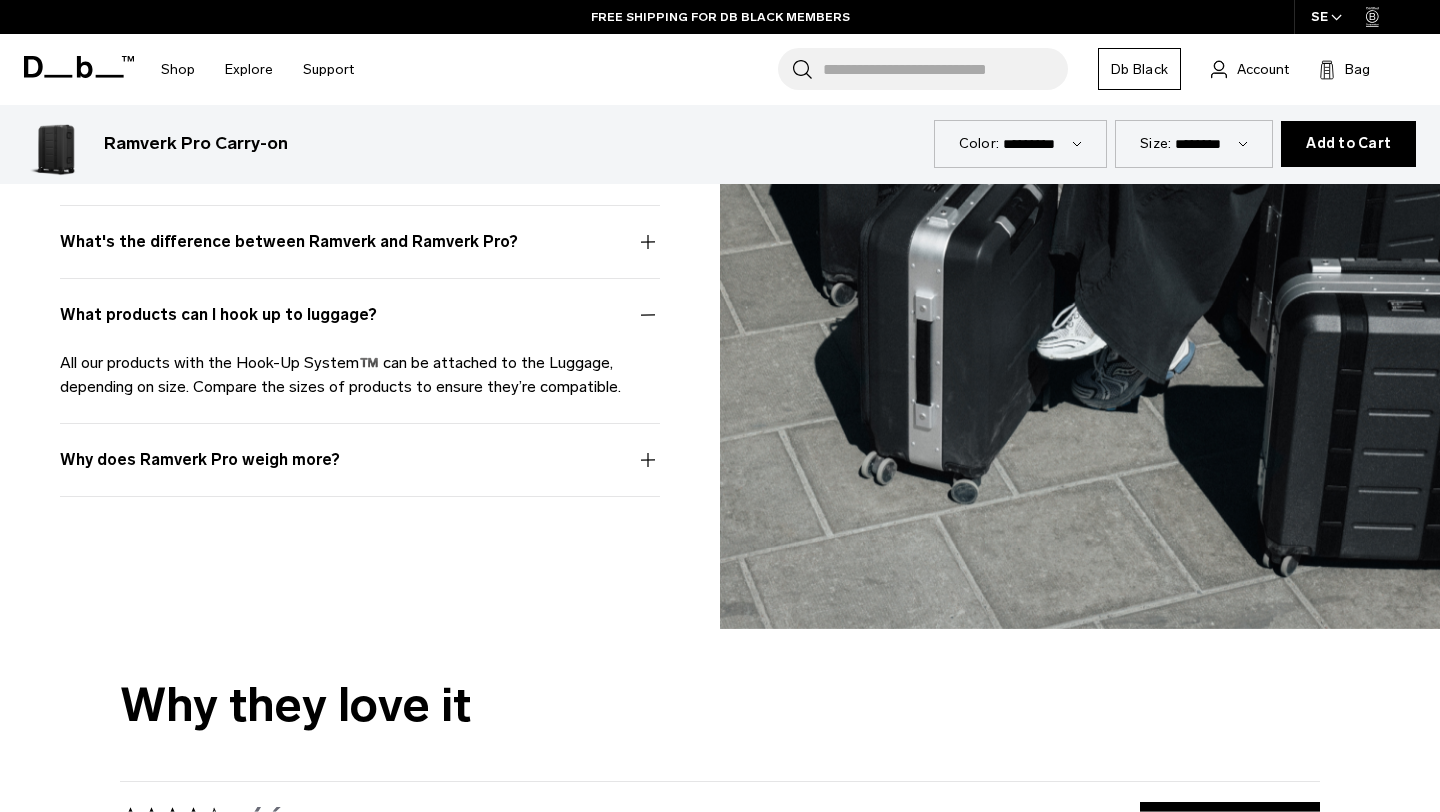 click on "What products can I hook up to luggage?" at bounding box center (360, 327) 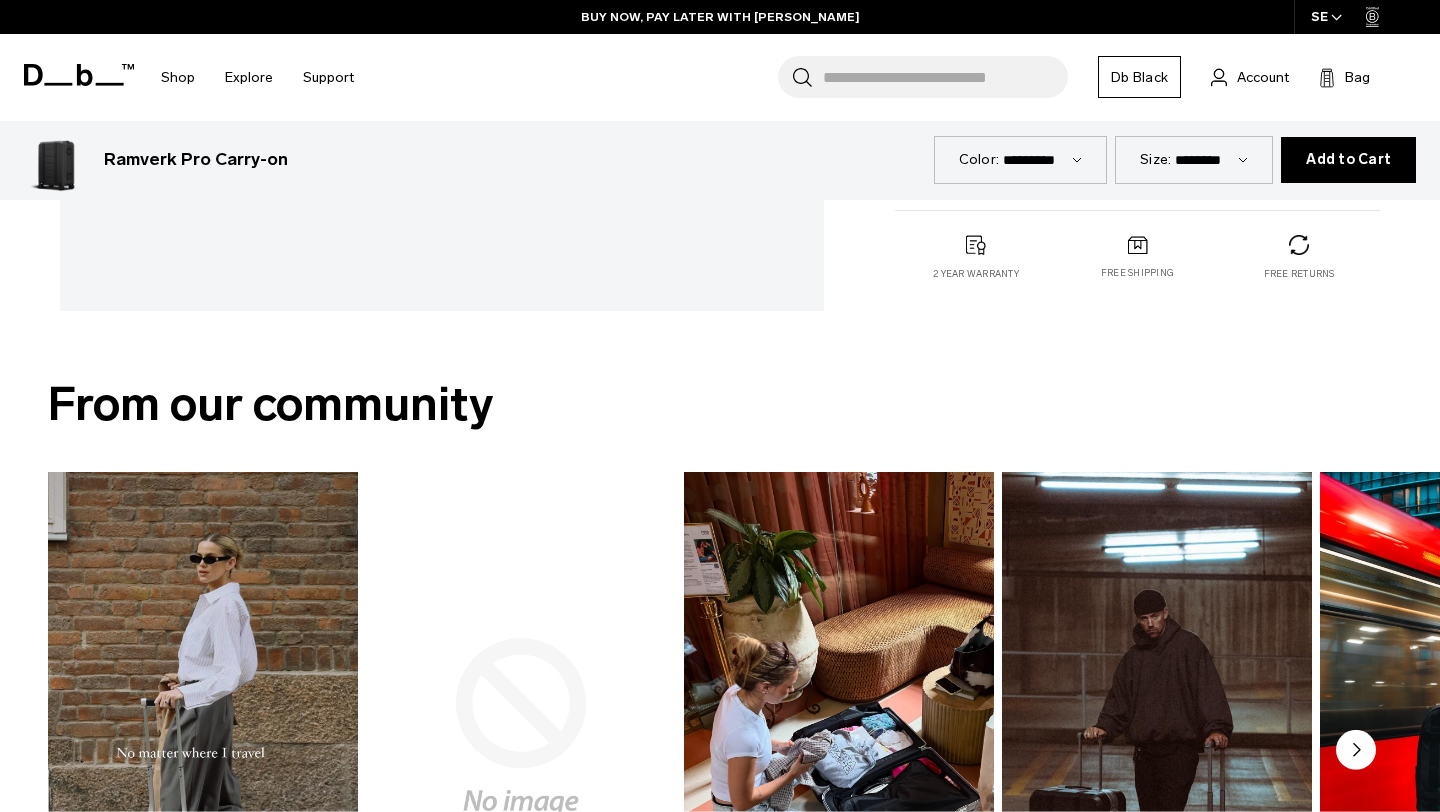 scroll, scrollTop: 859, scrollLeft: 0, axis: vertical 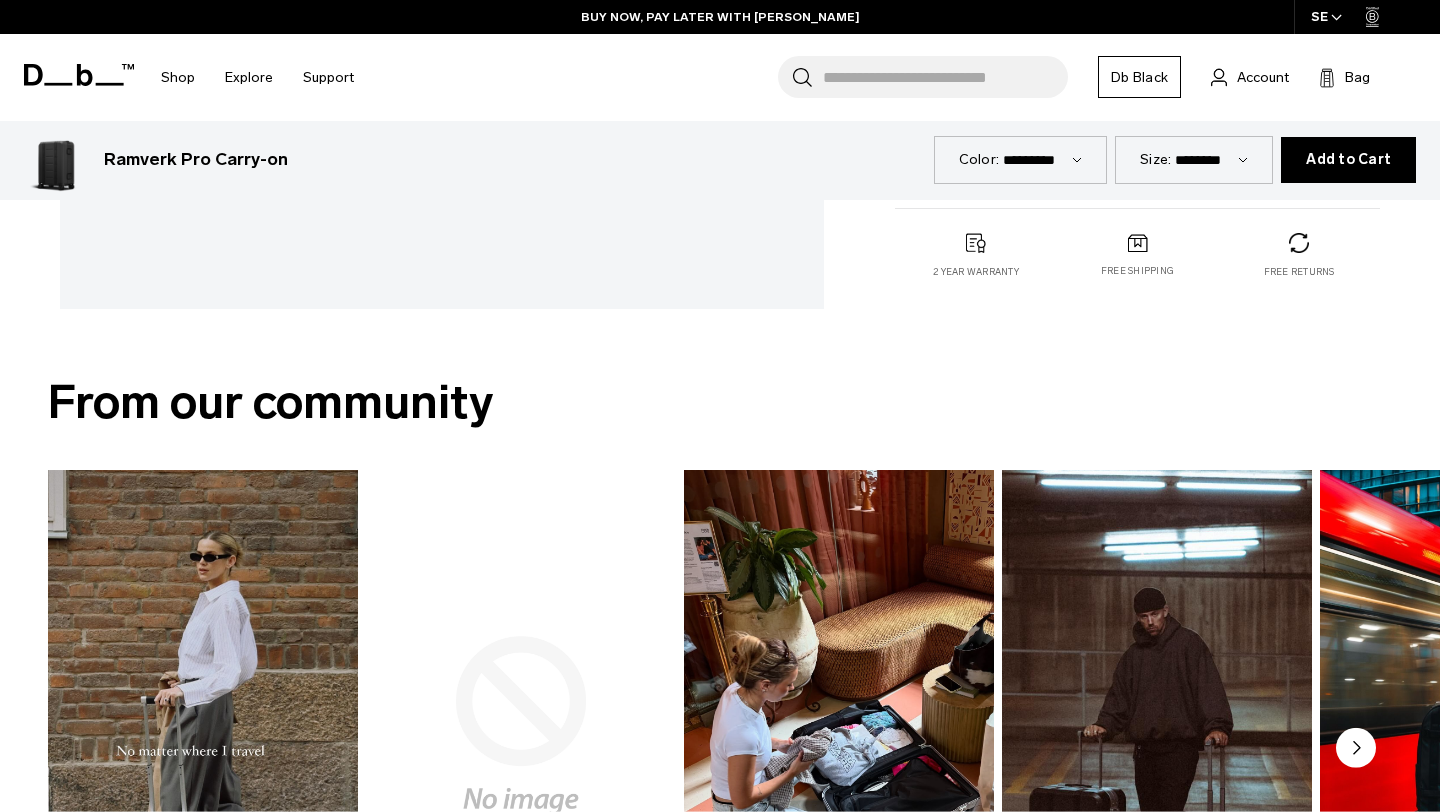 click on "**********" at bounding box center [1042, 159] 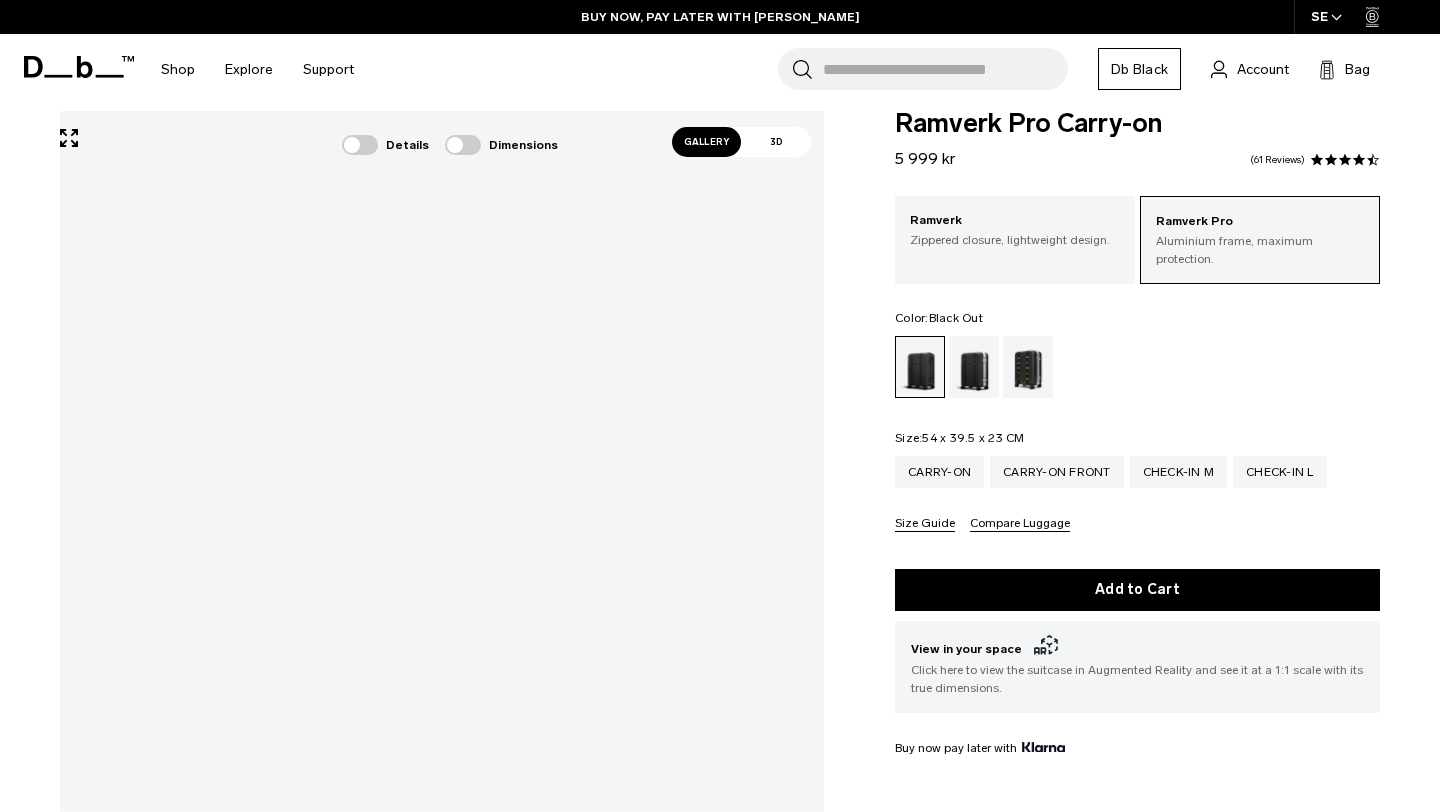 scroll, scrollTop: 0, scrollLeft: 0, axis: both 